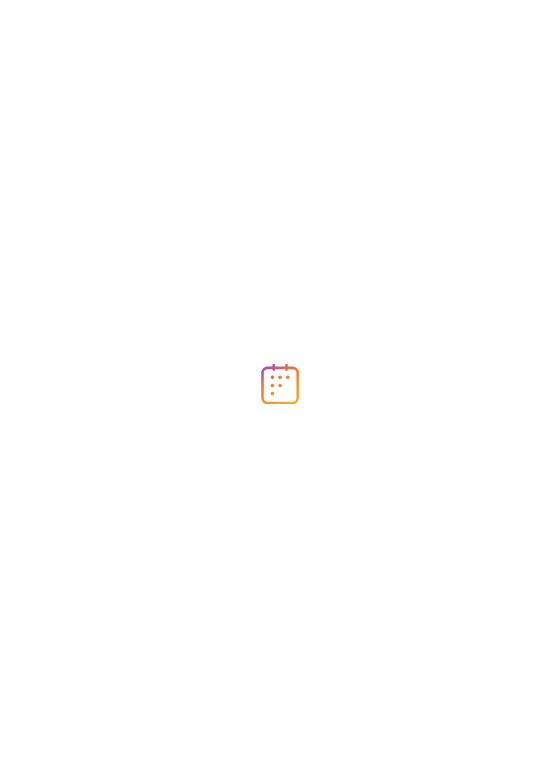 scroll, scrollTop: 0, scrollLeft: 0, axis: both 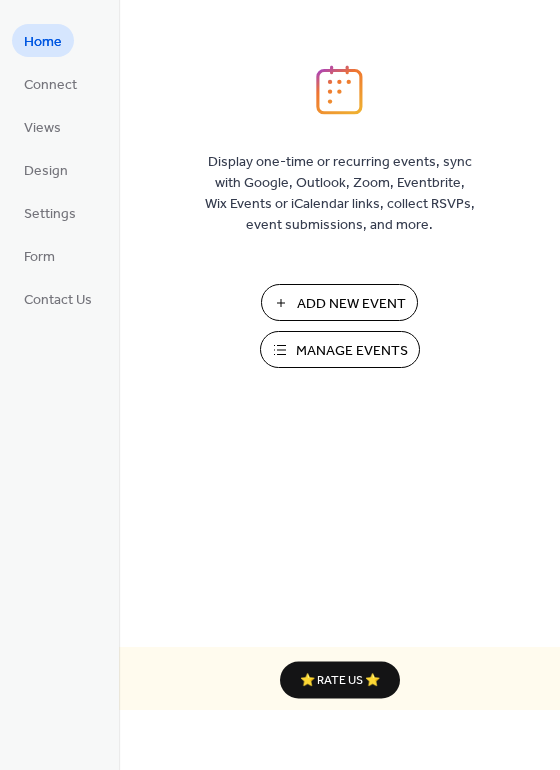 click on "Add New Event" at bounding box center [351, 304] 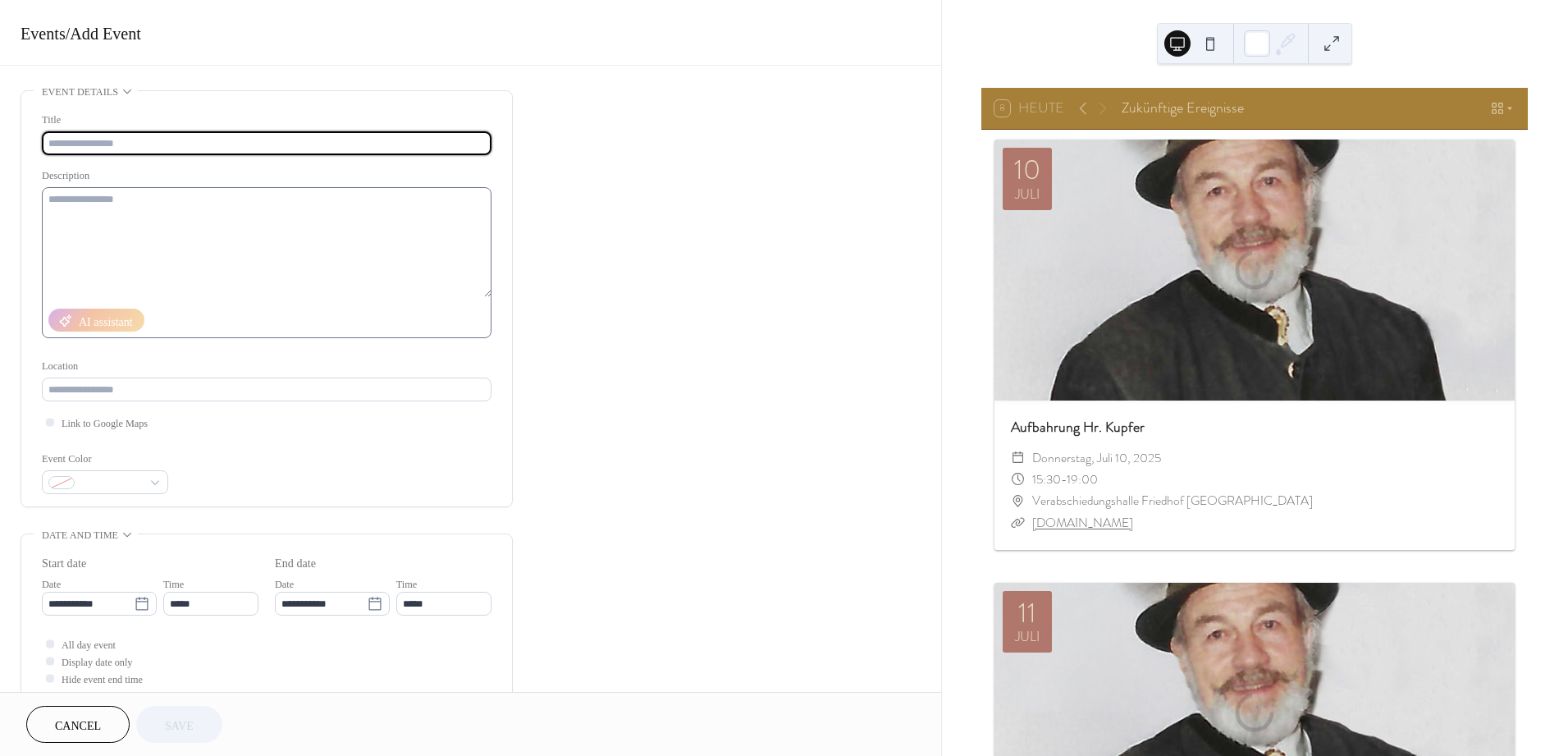 scroll, scrollTop: 0, scrollLeft: 0, axis: both 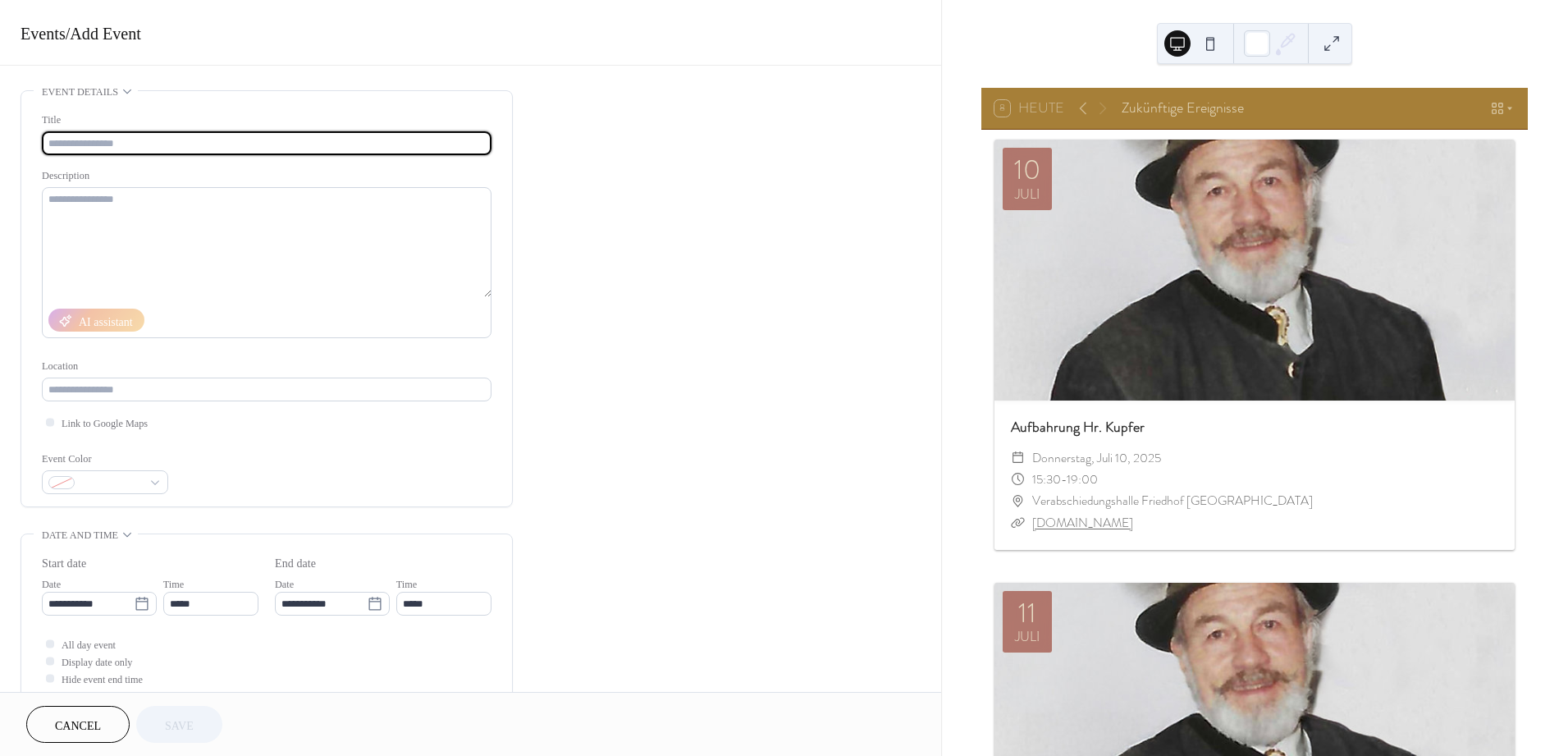 click at bounding box center (267, 143) 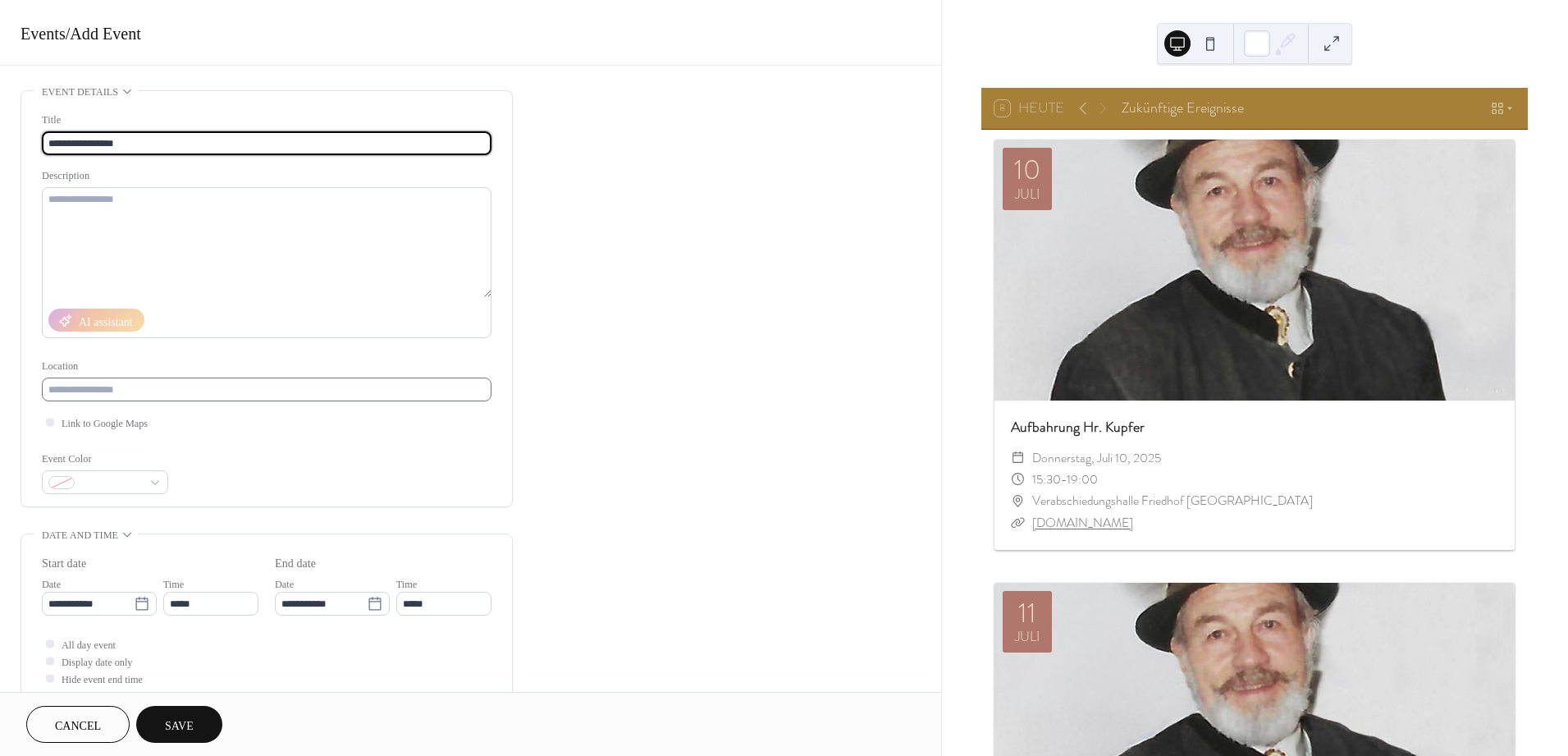 type on "**********" 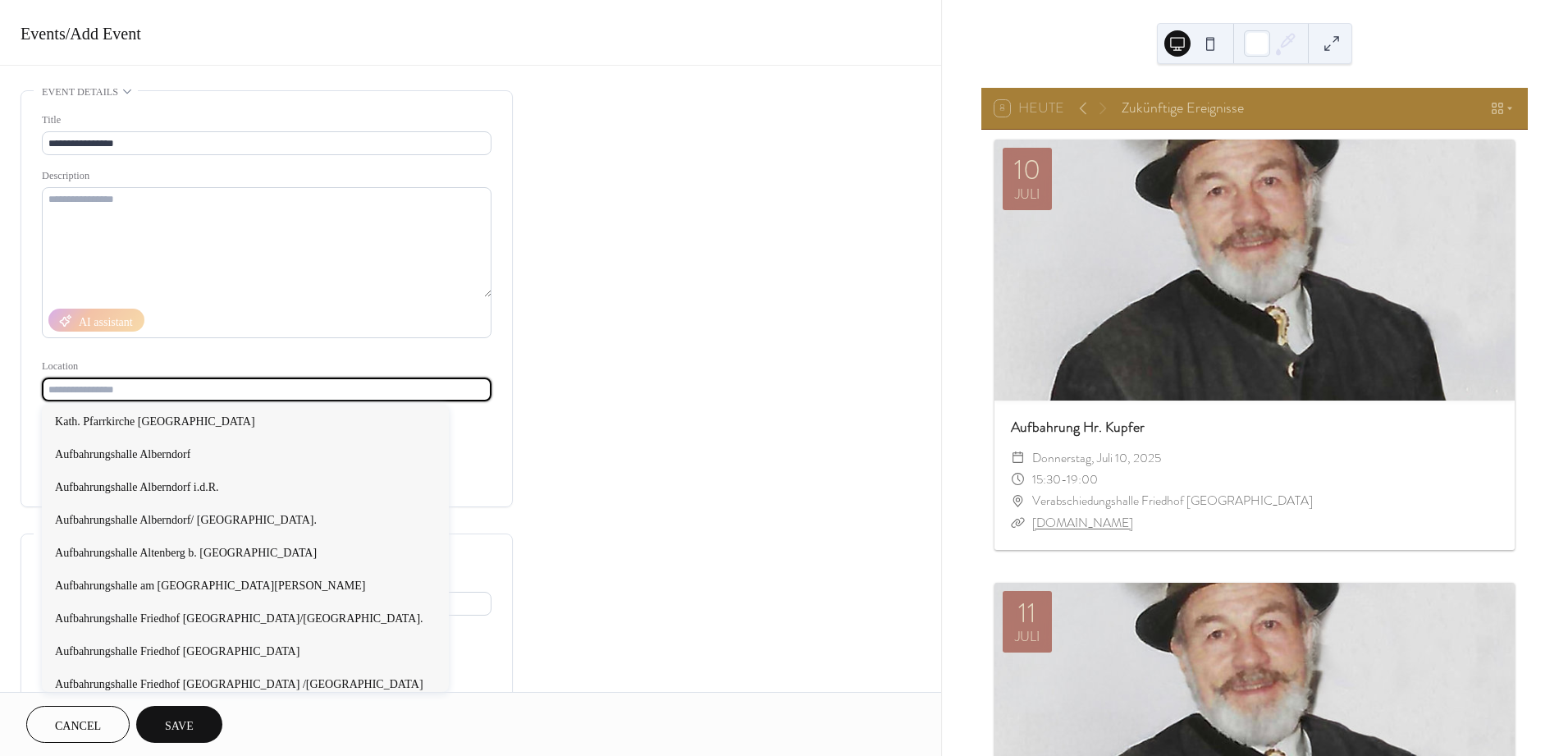 click at bounding box center [267, 389] 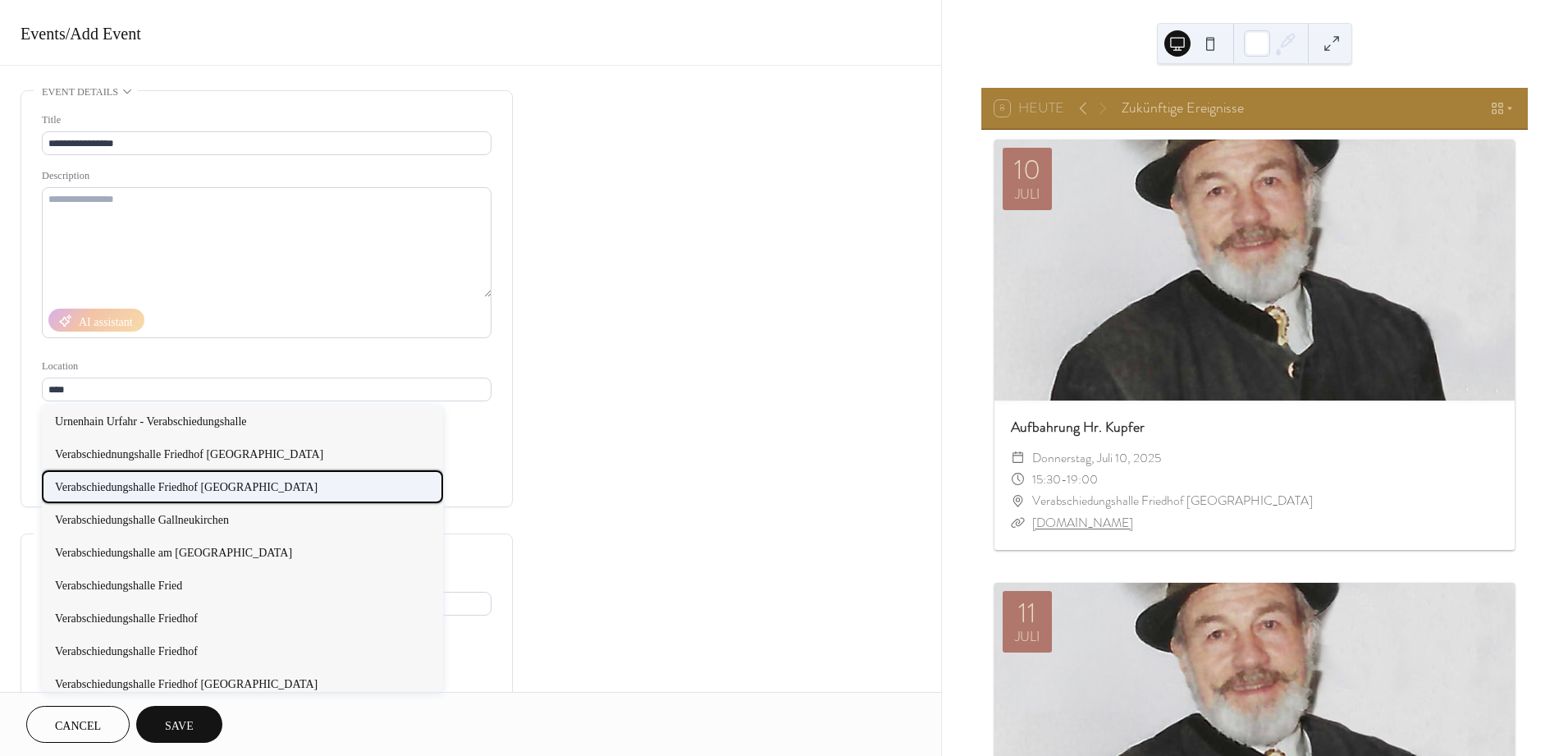click on "Verabschiedungshalle  Friedhof [GEOGRAPHIC_DATA]" at bounding box center [186, 486] 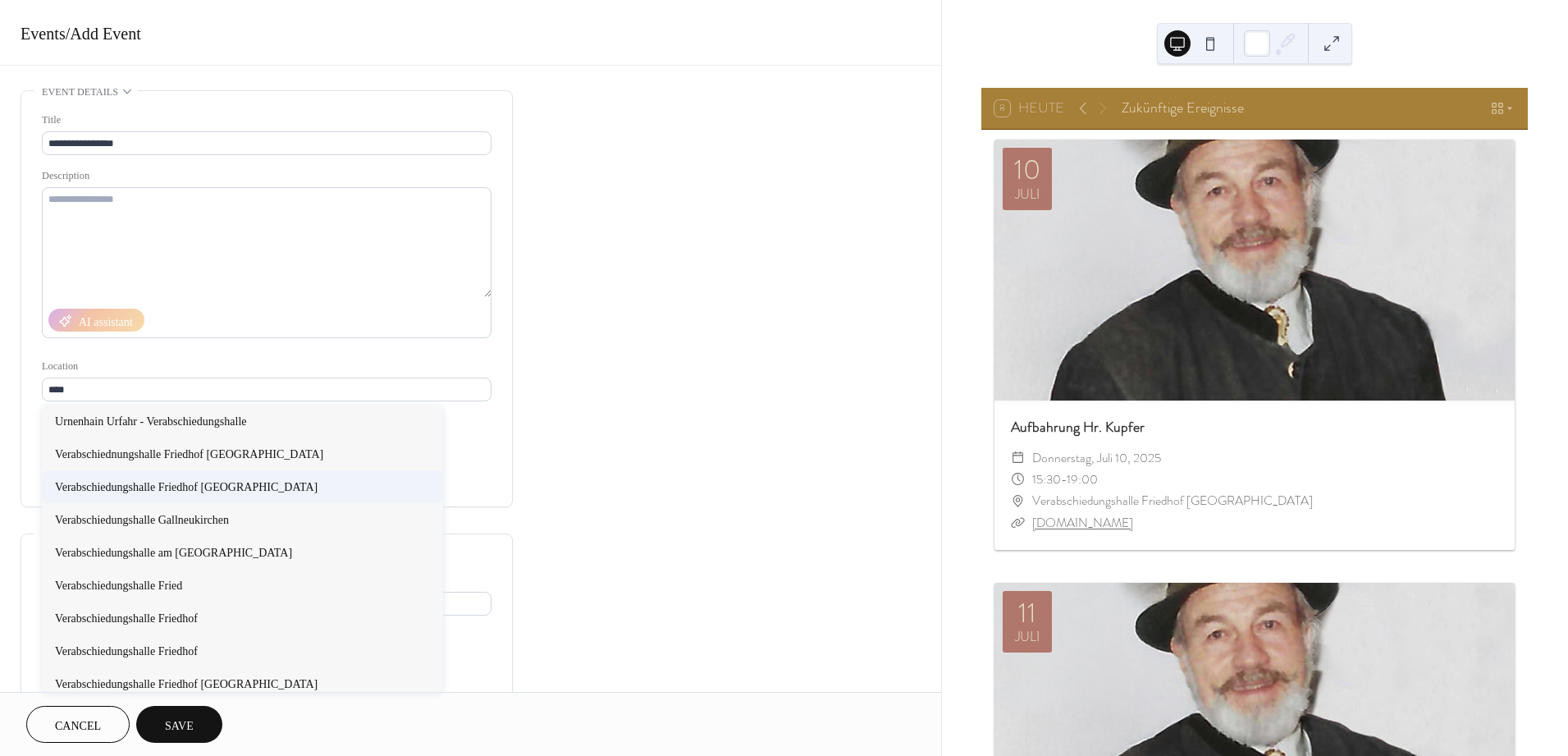 type on "**********" 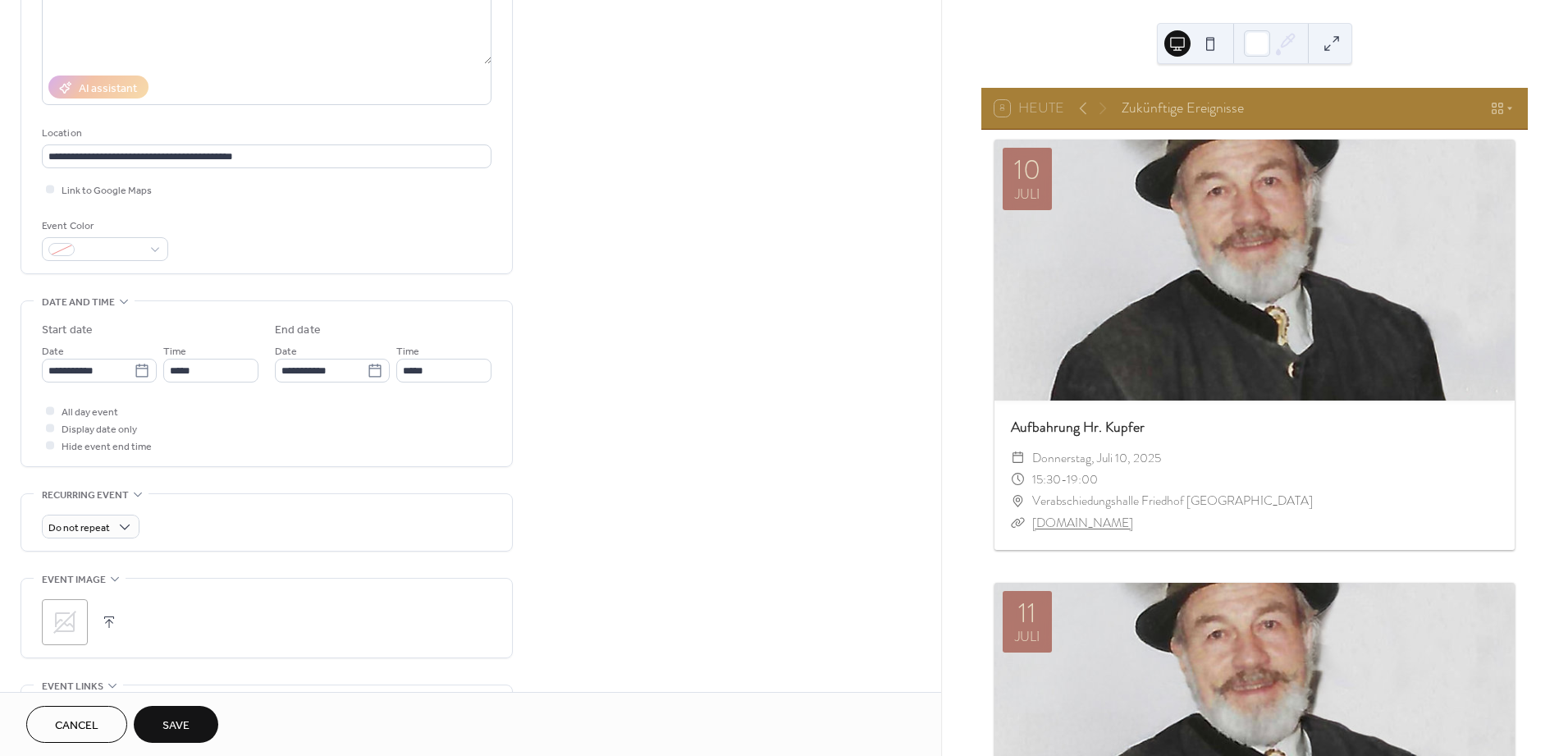 scroll, scrollTop: 273, scrollLeft: 0, axis: vertical 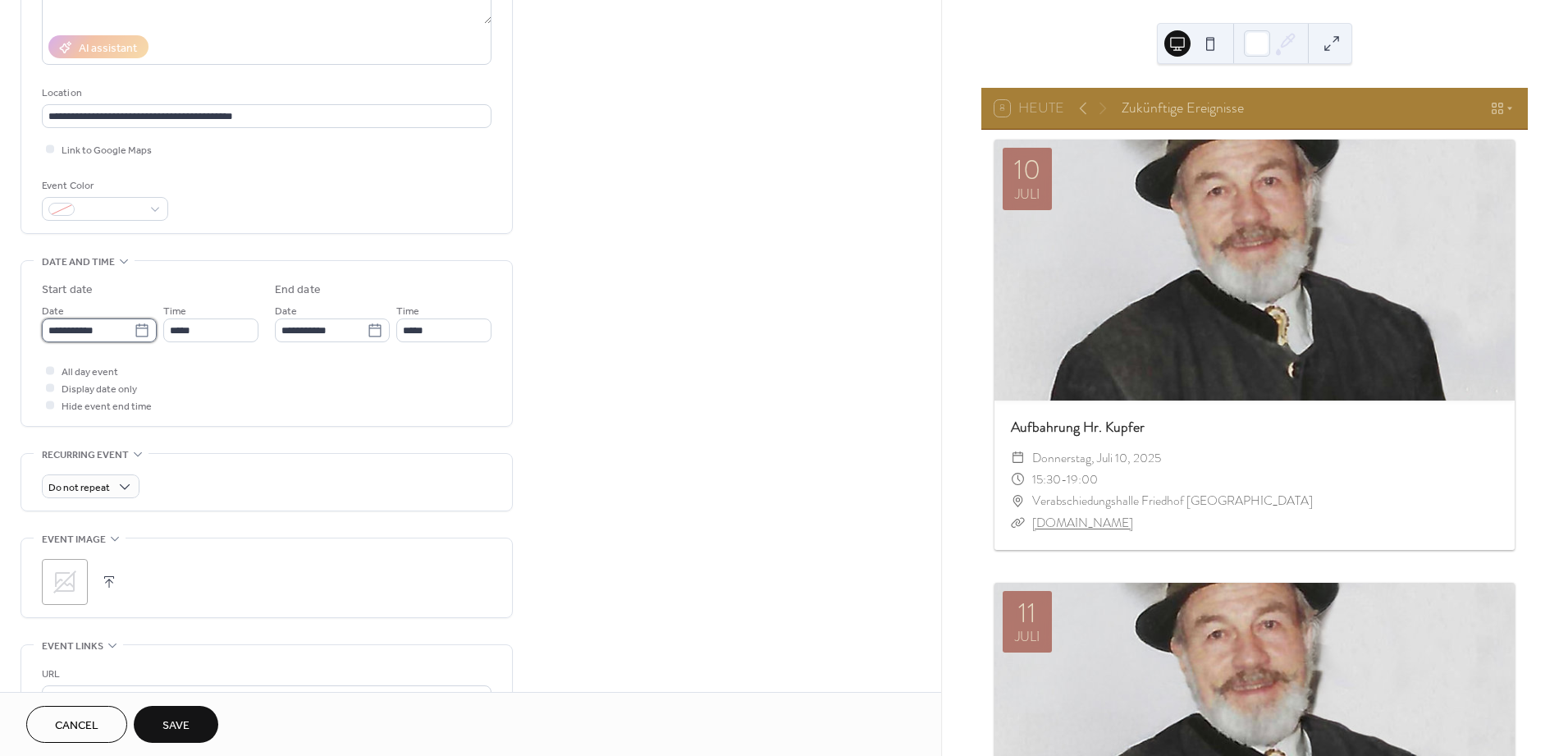 click on "**********" at bounding box center (88, 330) 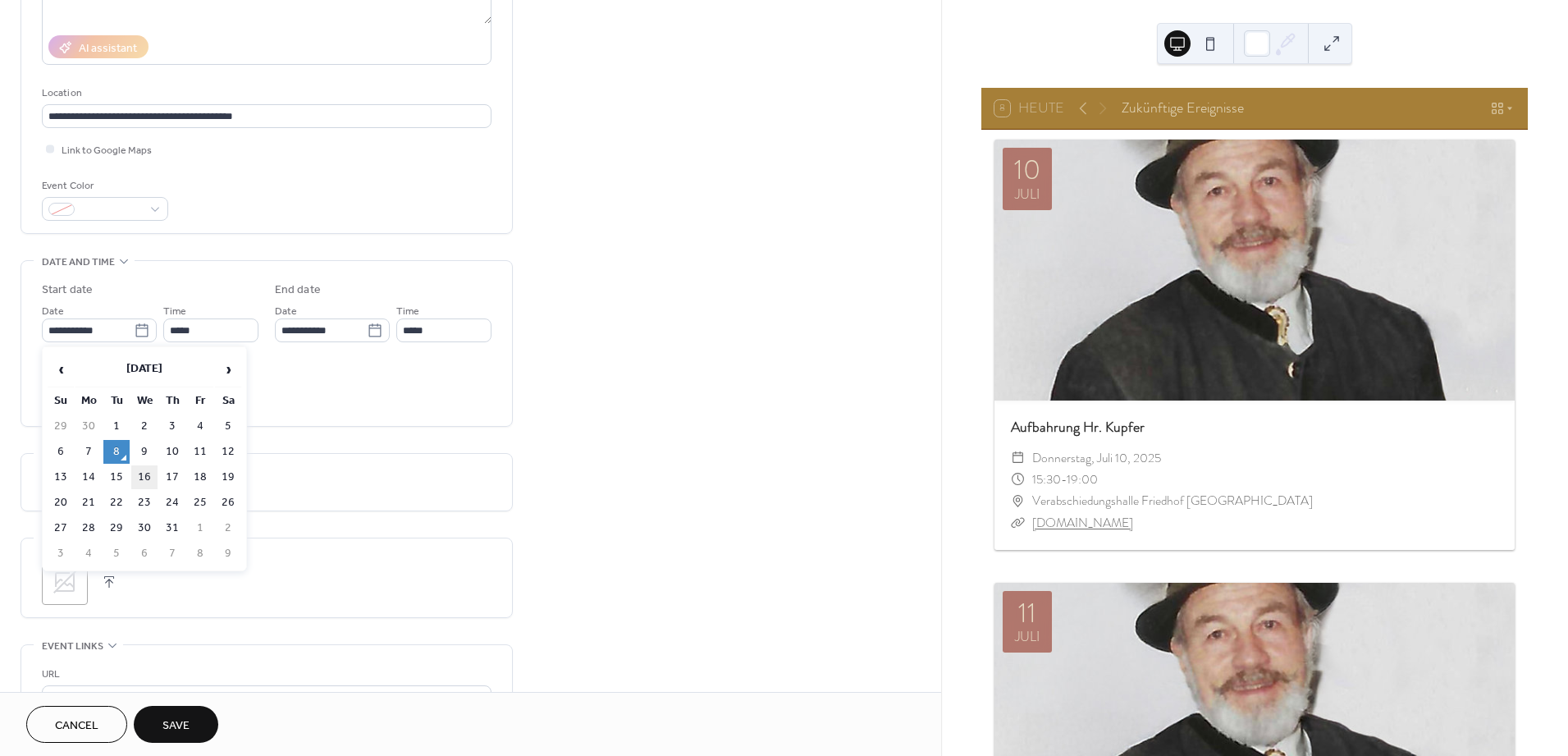 click on "16" at bounding box center [144, 477] 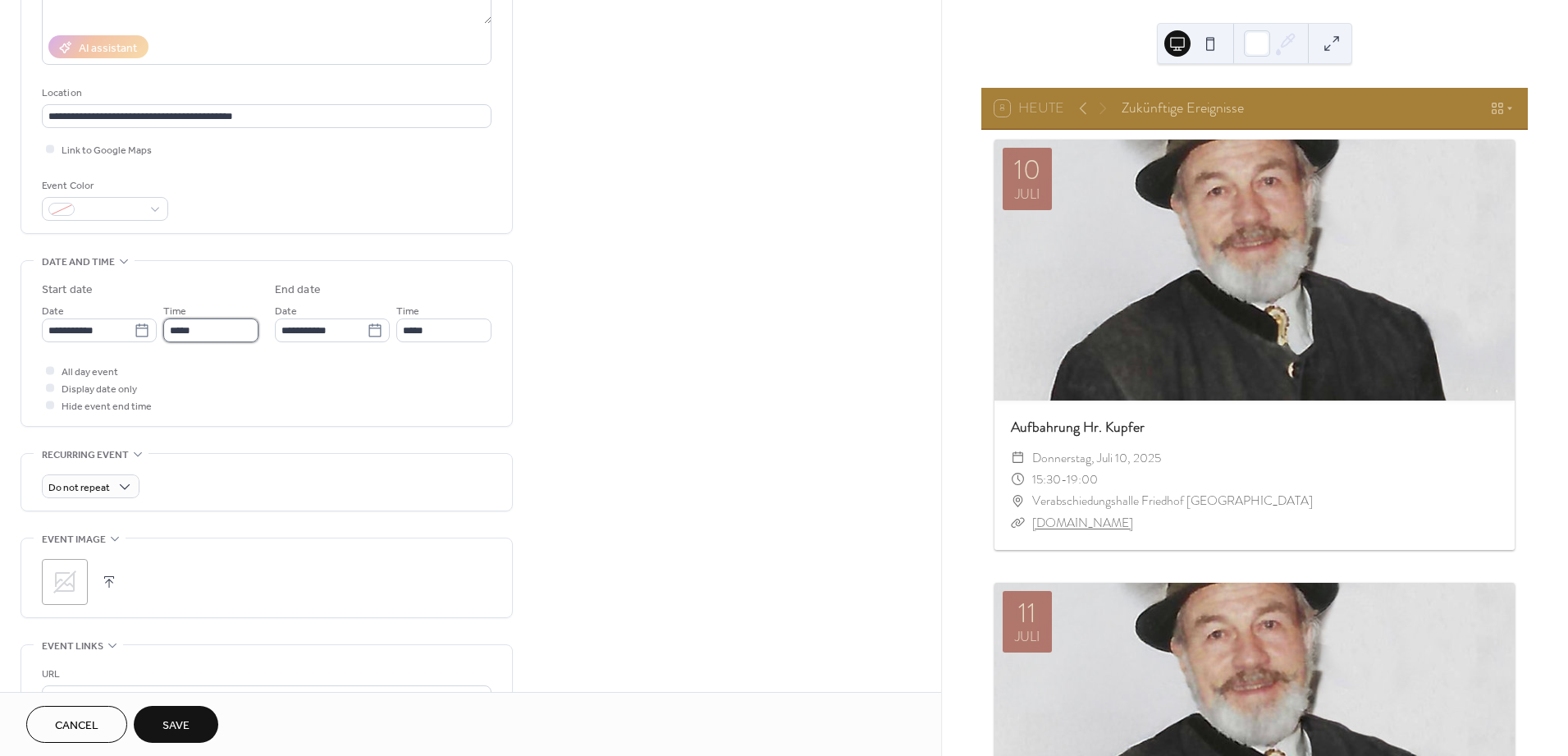 click on "*****" at bounding box center (211, 330) 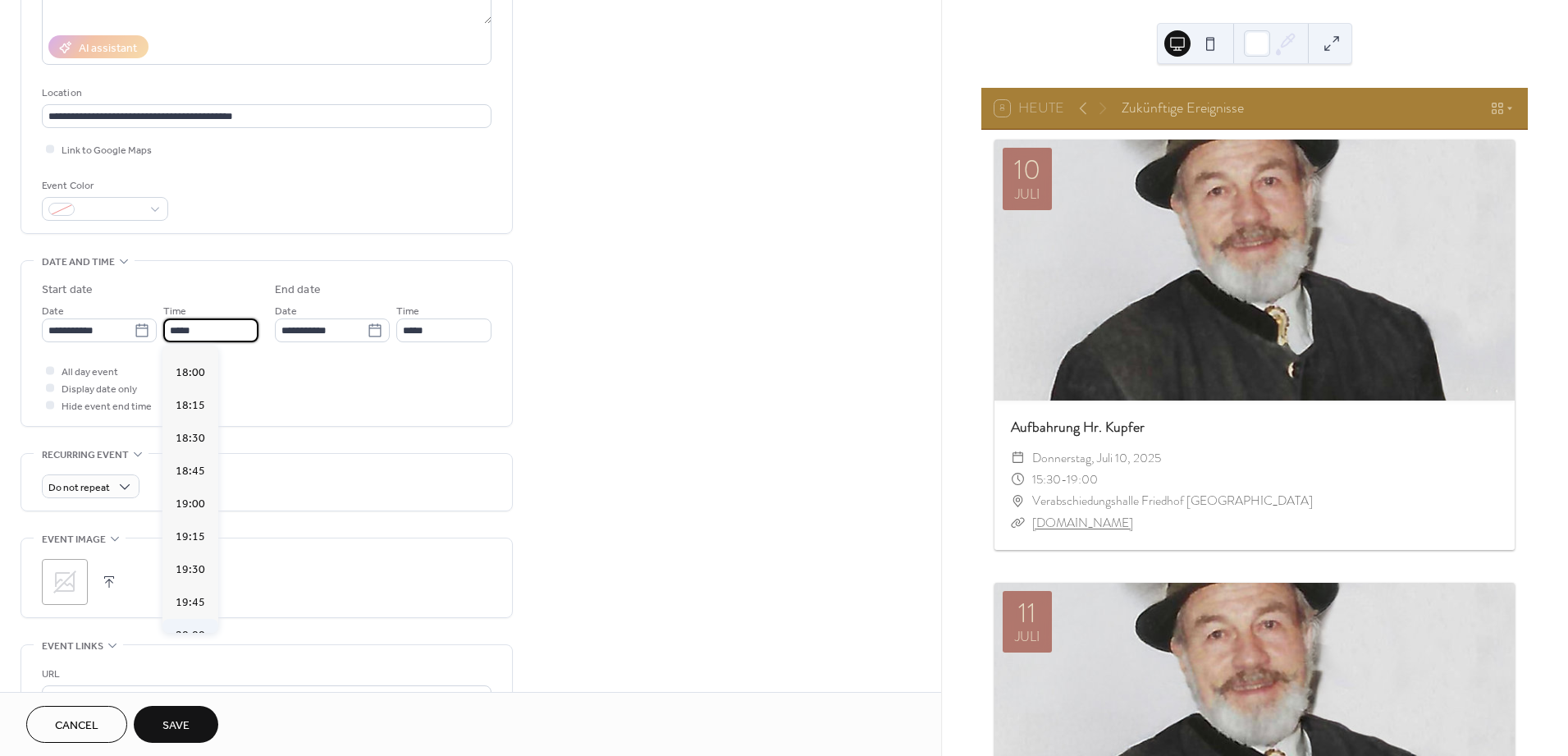 scroll, scrollTop: 2409, scrollLeft: 0, axis: vertical 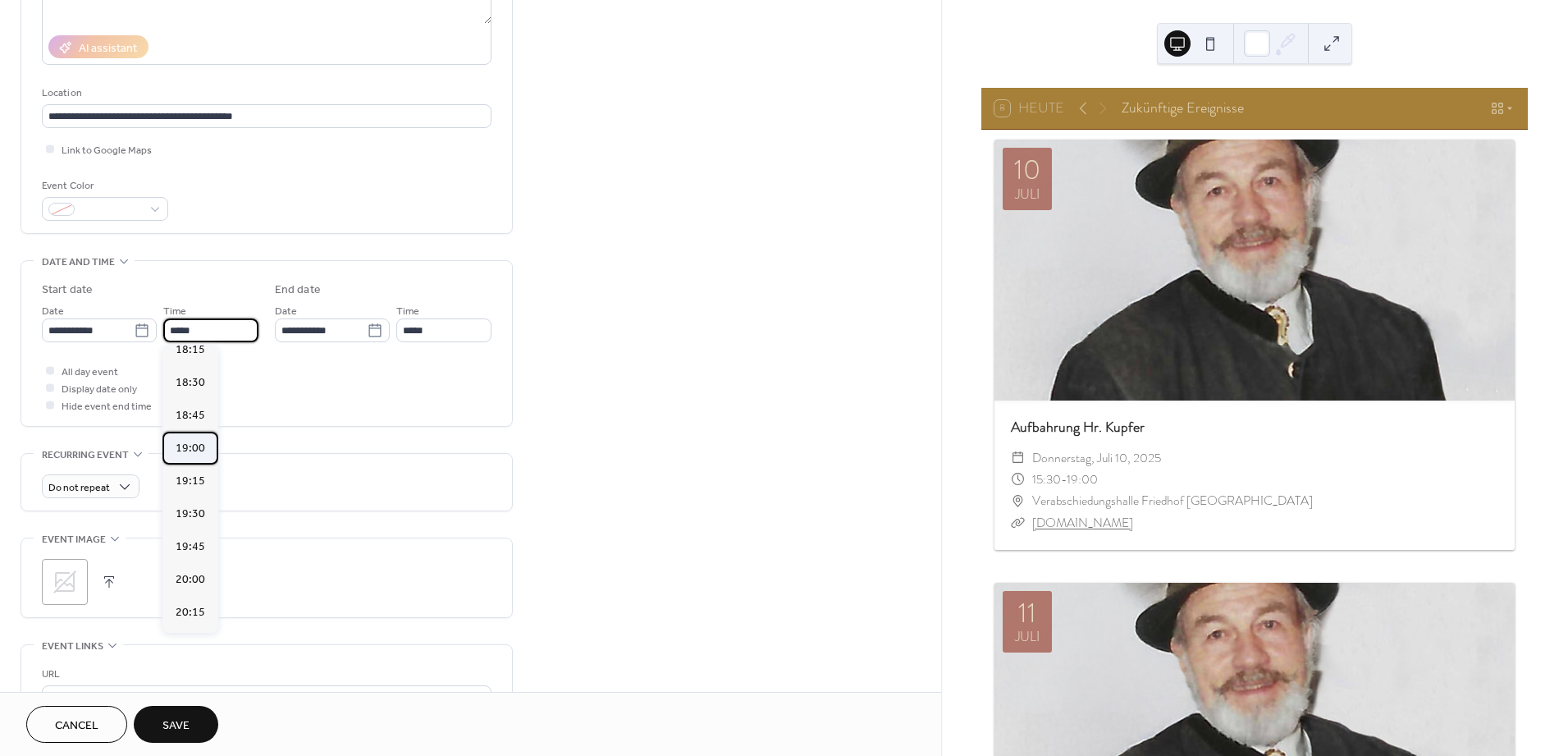 click on "19:00" at bounding box center (190, 447) 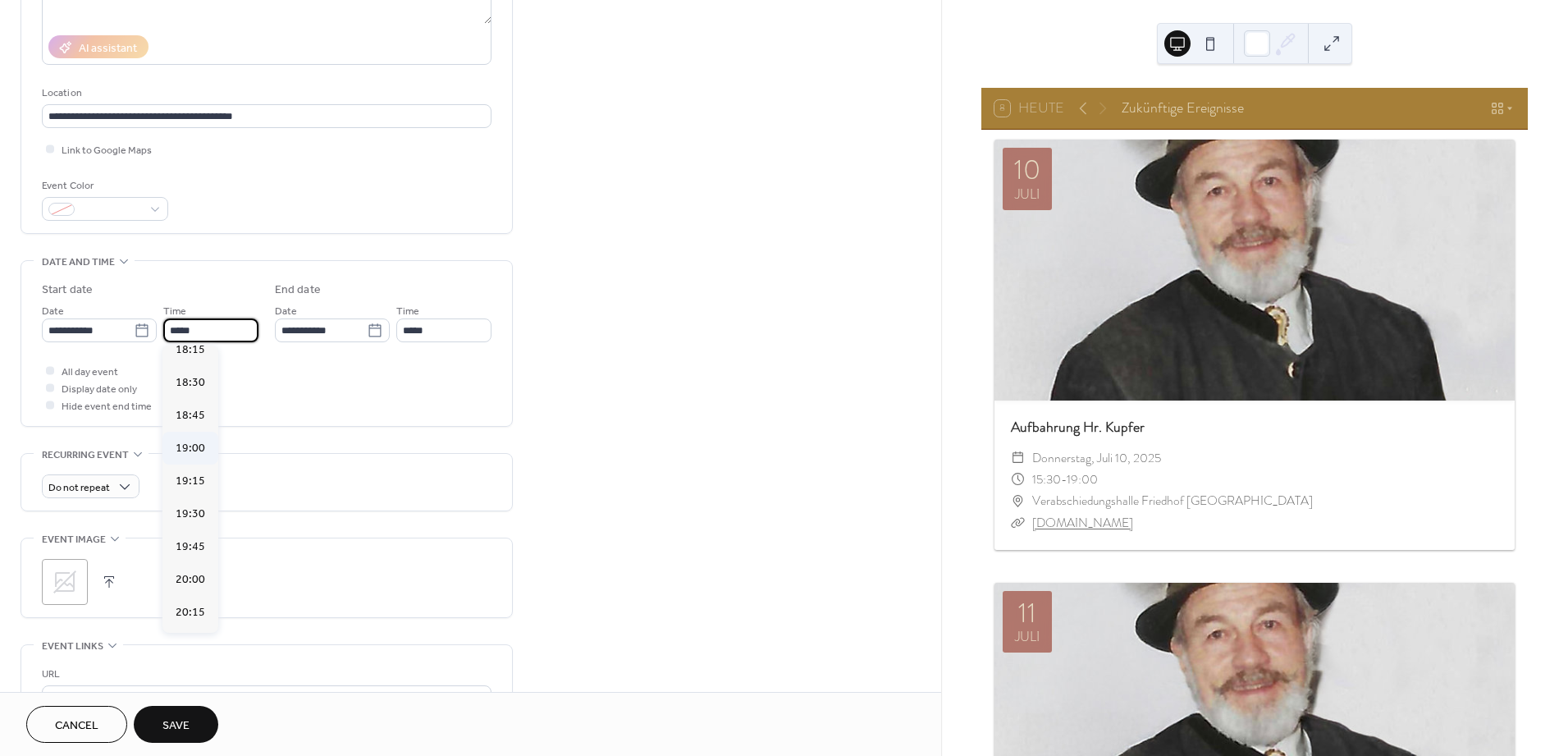 type on "*****" 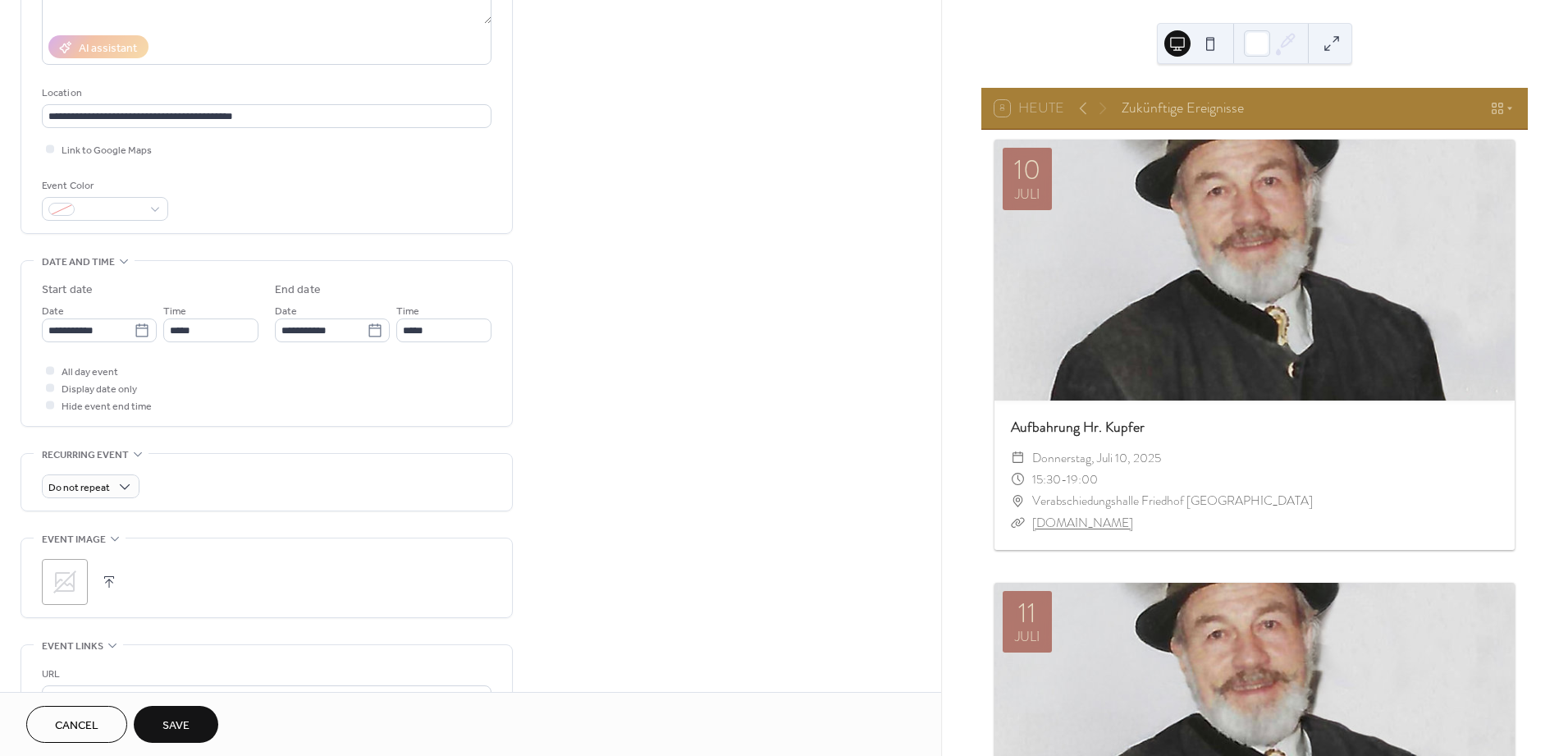 click 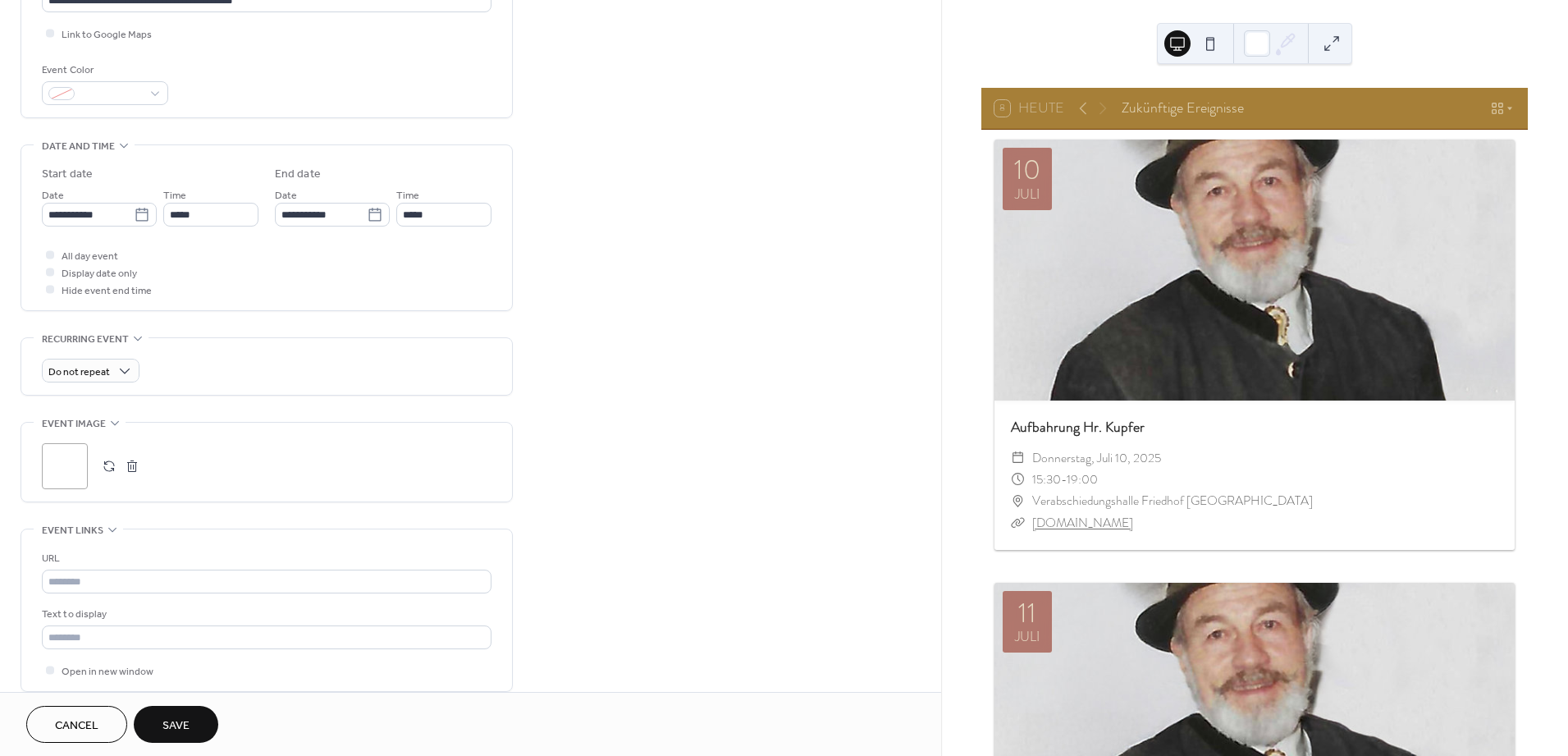 scroll, scrollTop: 528, scrollLeft: 0, axis: vertical 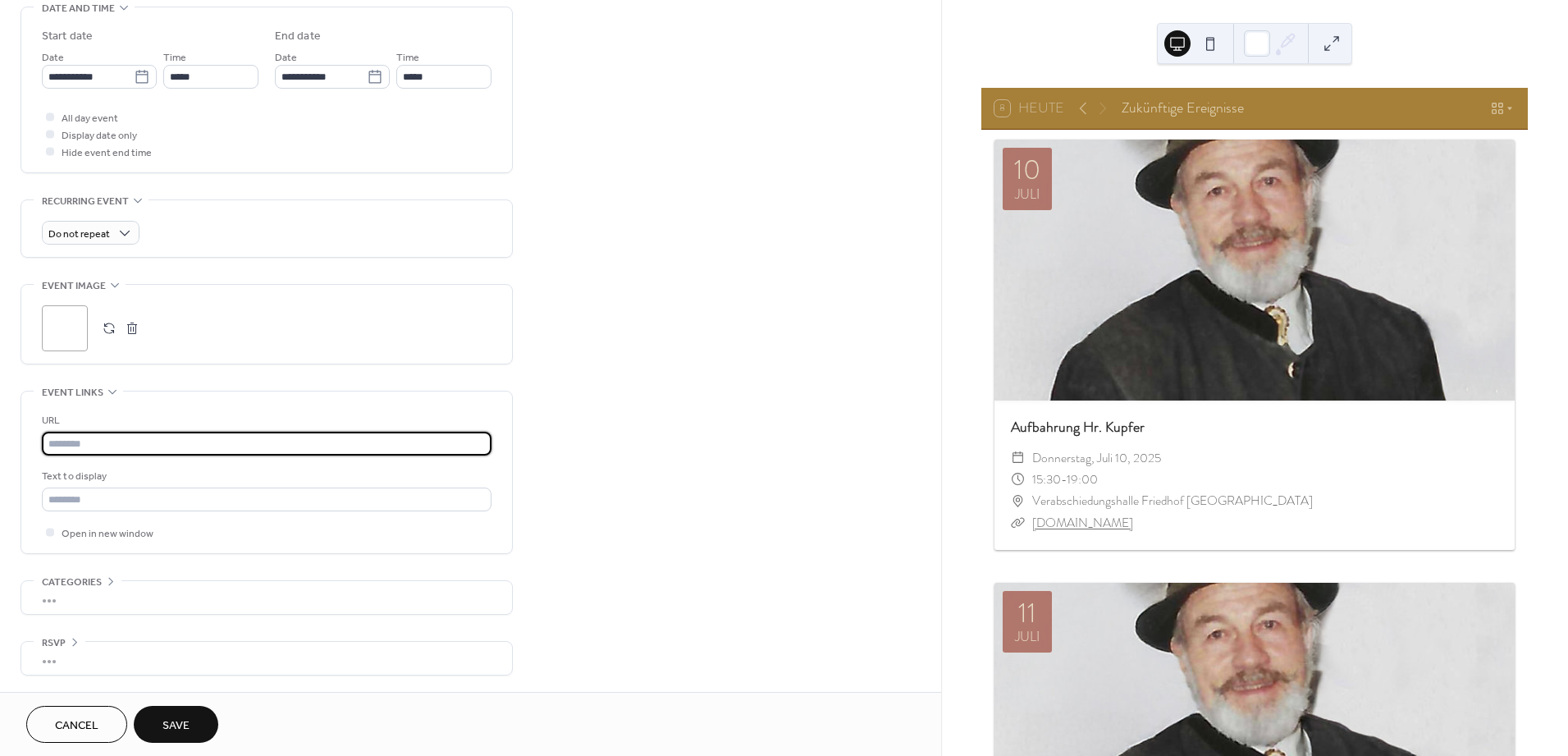 click at bounding box center [267, 443] 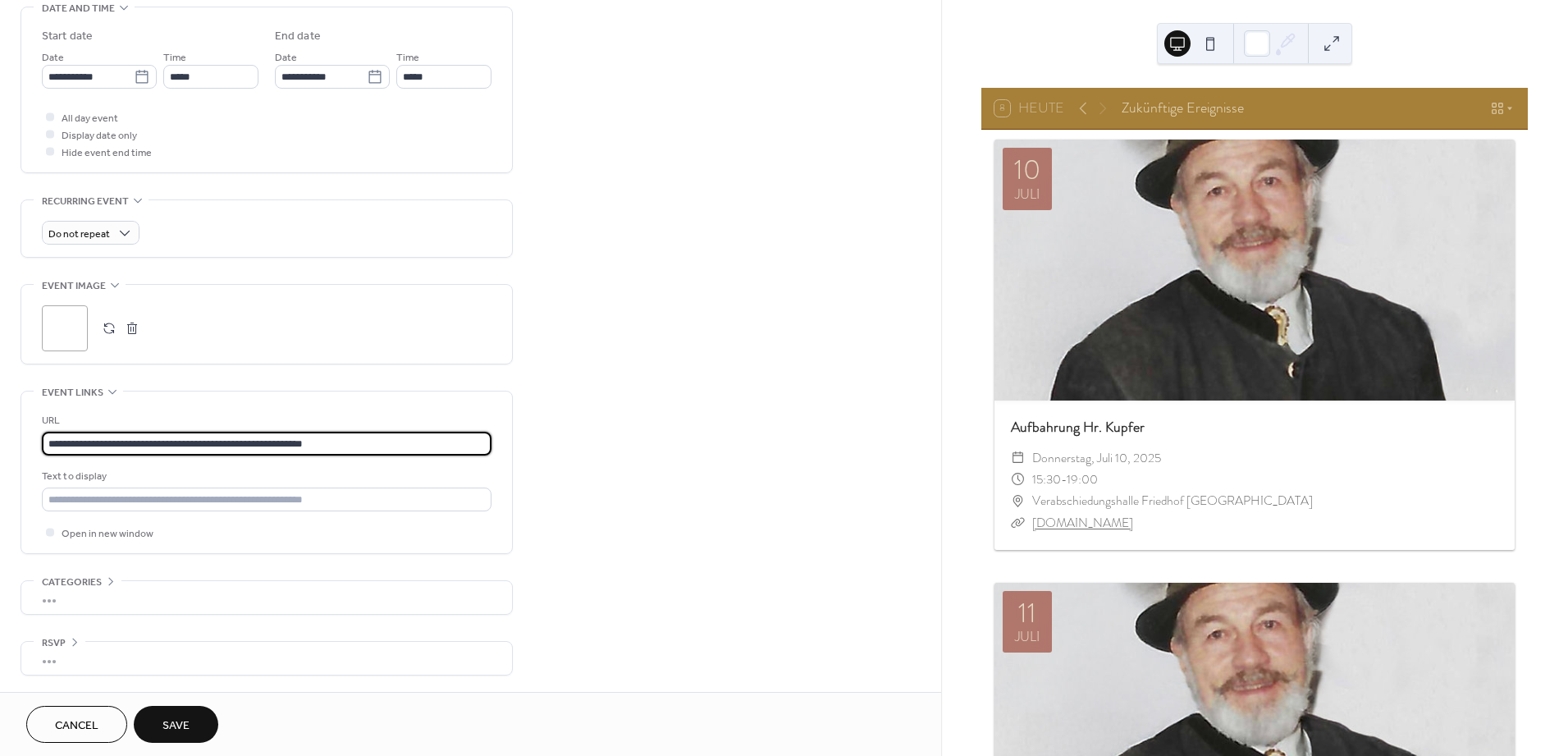 type on "**********" 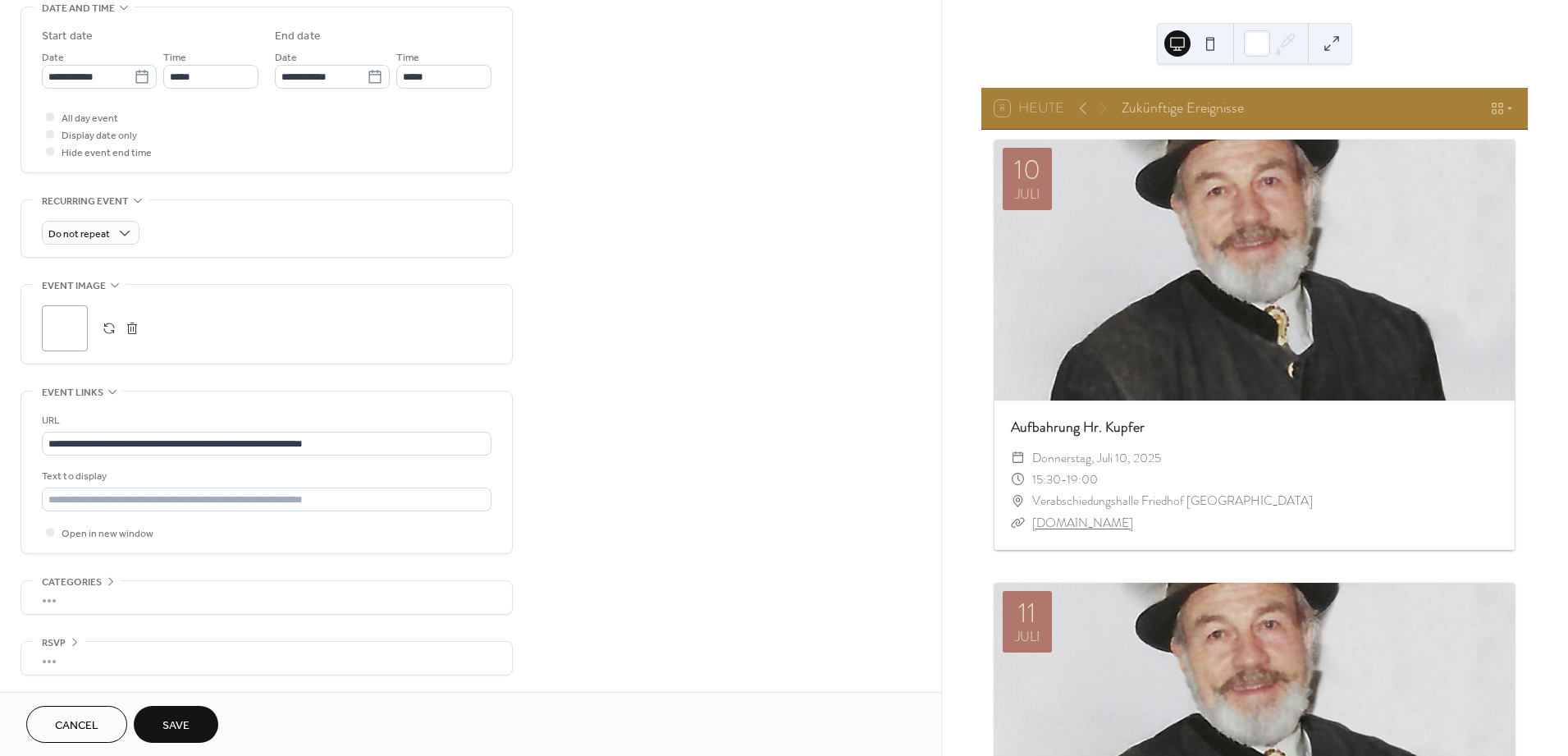 click on "Save" at bounding box center (176, 724) 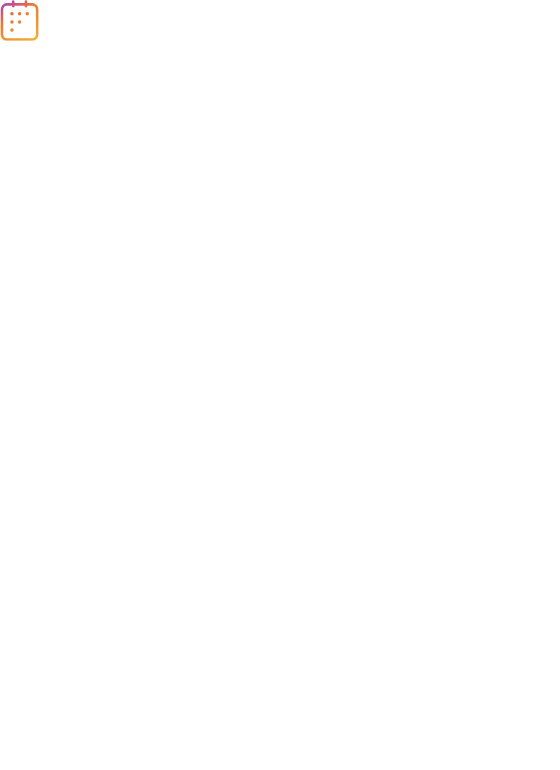 scroll, scrollTop: 0, scrollLeft: 0, axis: both 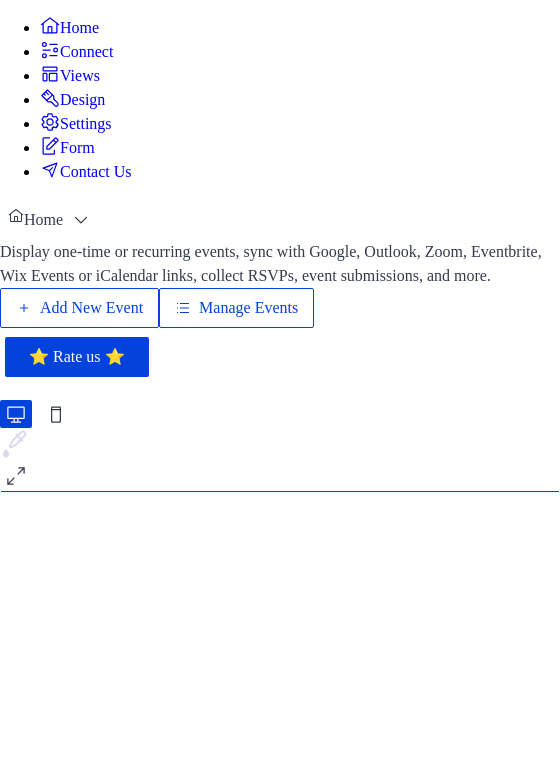 click on "Manage Events" at bounding box center (248, 308) 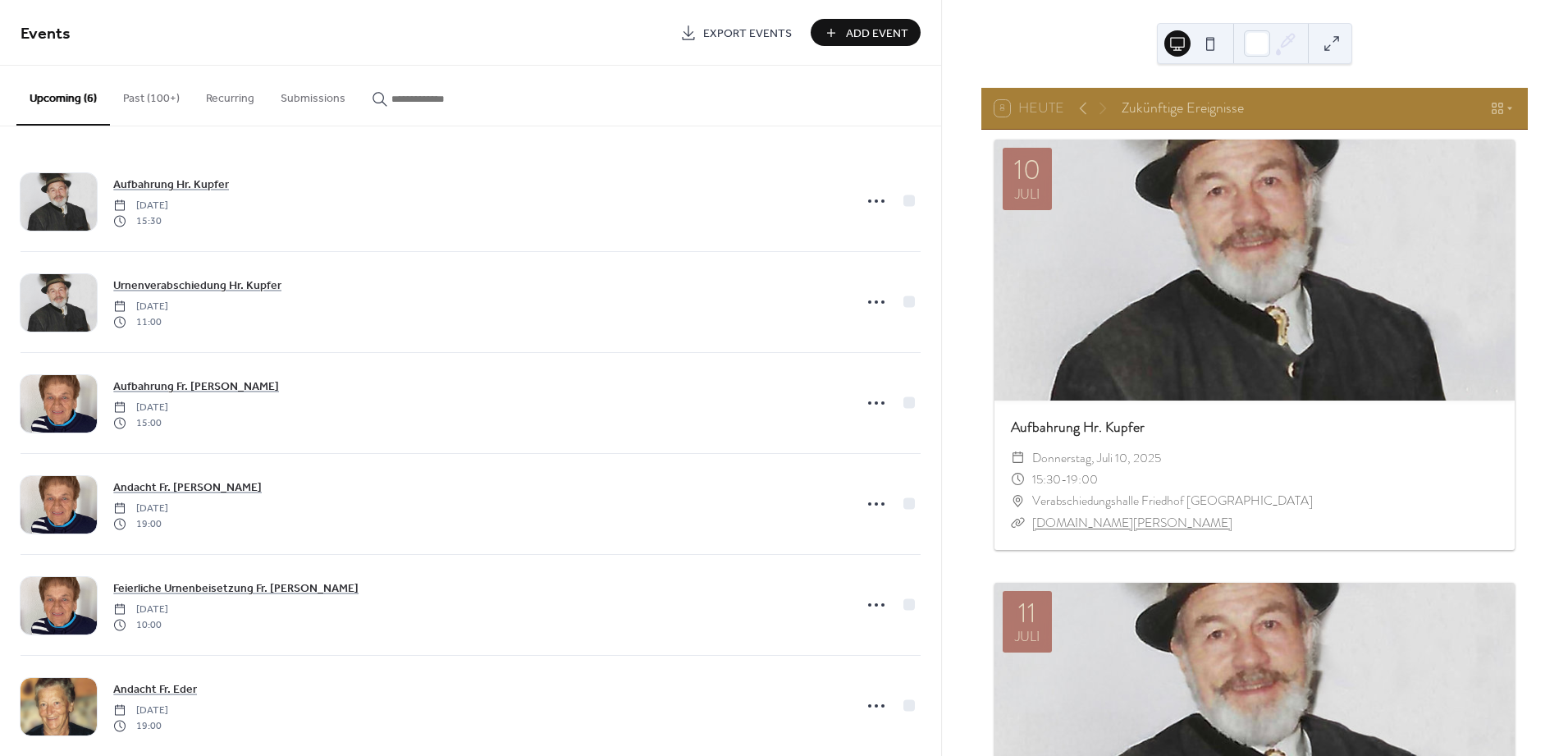 scroll, scrollTop: 0, scrollLeft: 0, axis: both 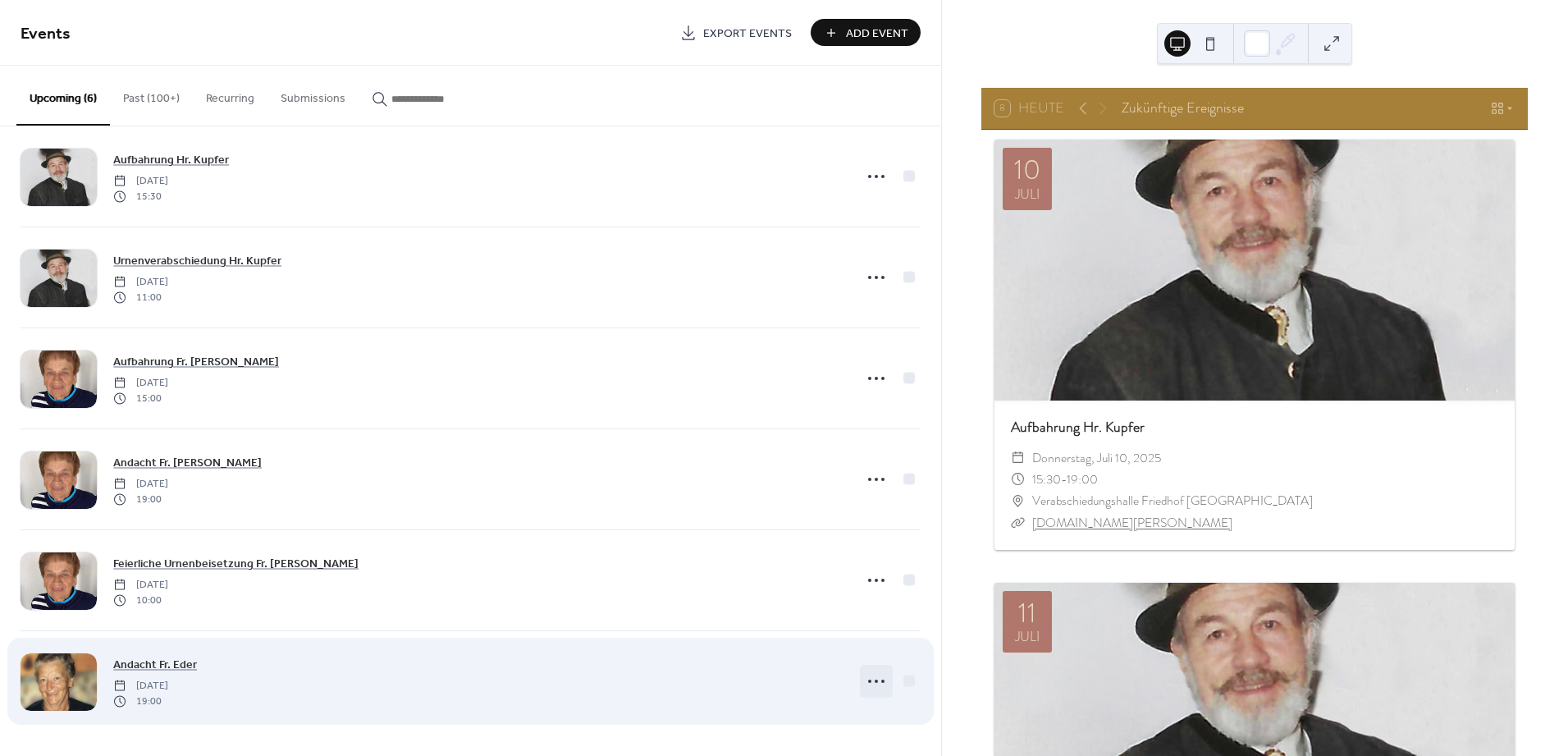click 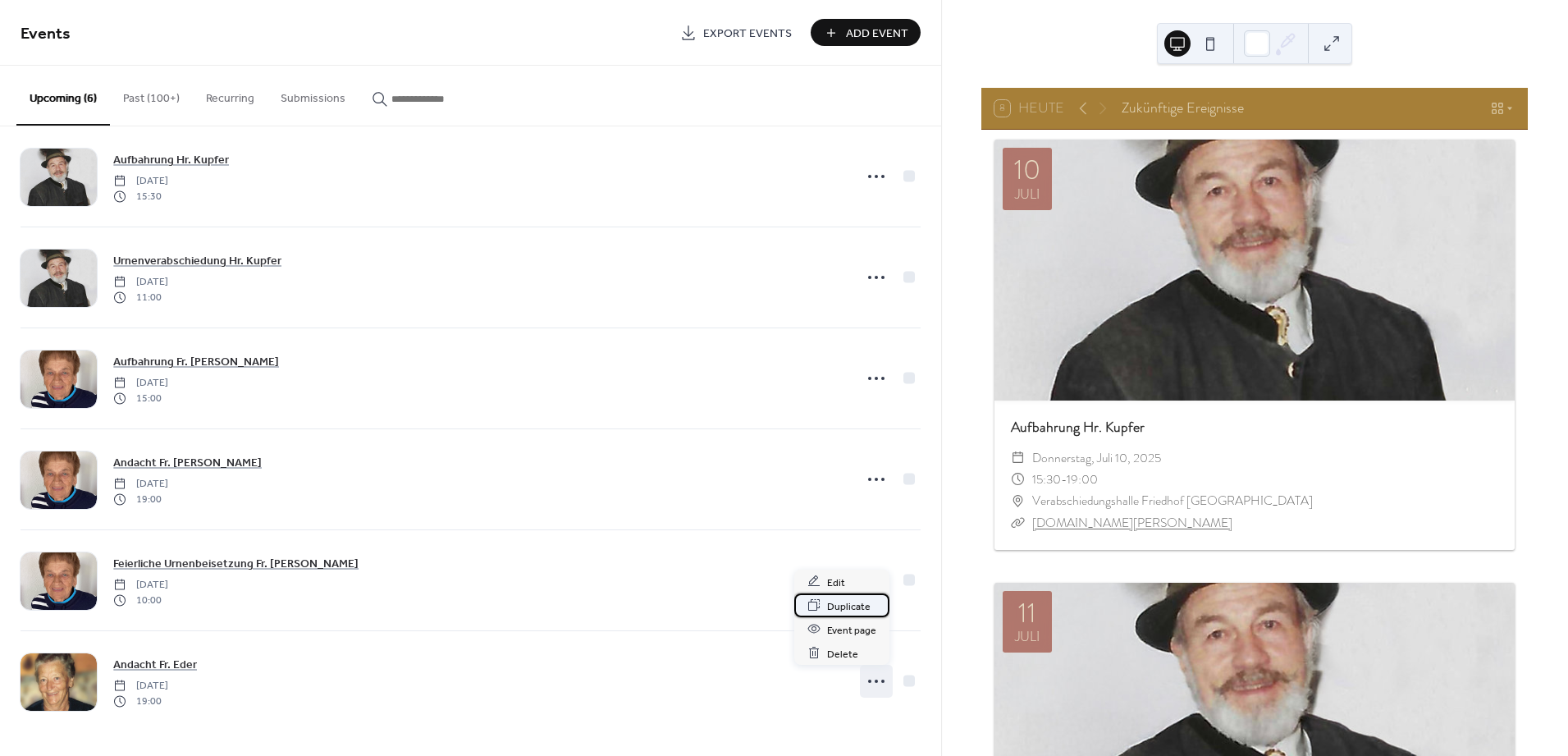 click on "Duplicate" at bounding box center (848, 606) 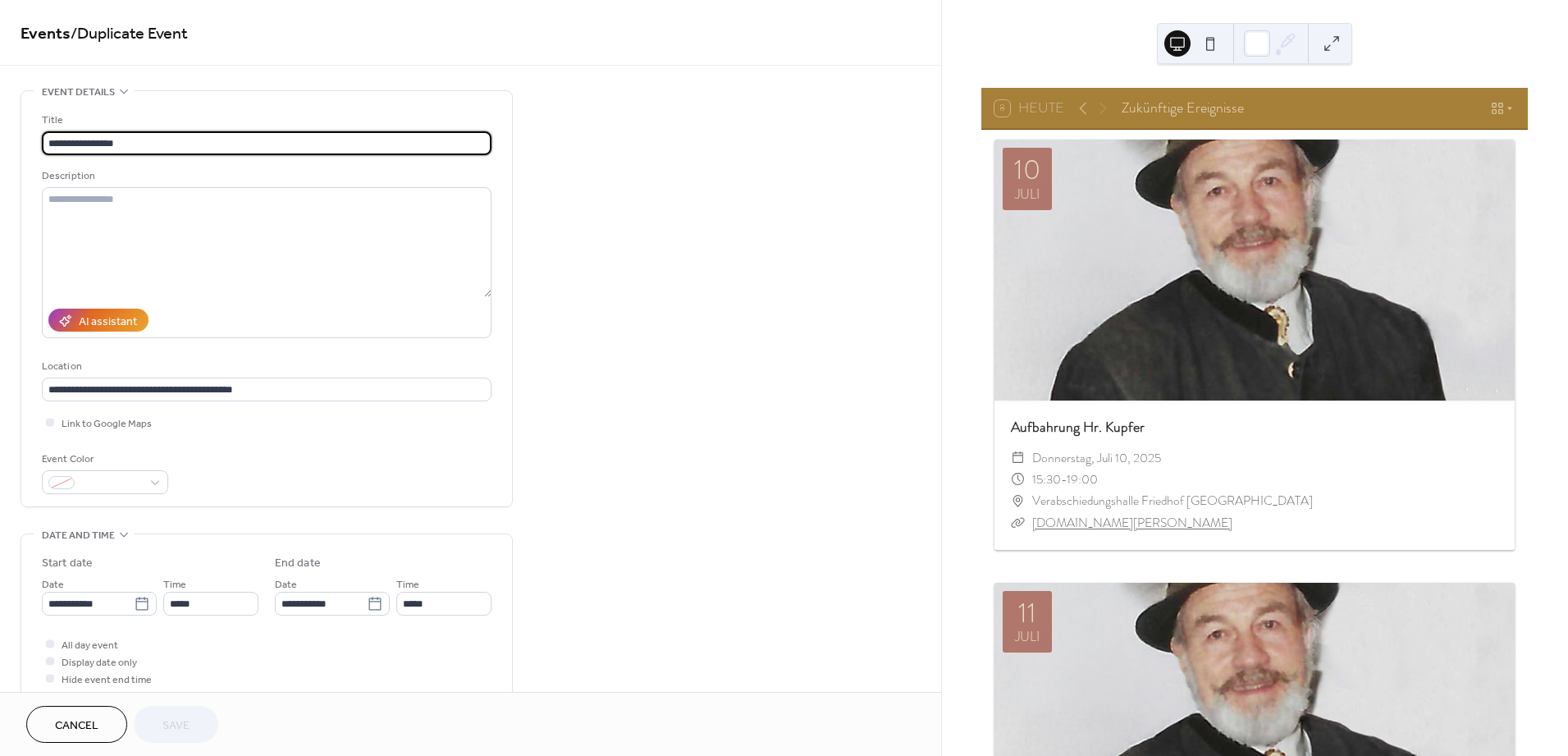 click on "**********" at bounding box center [267, 143] 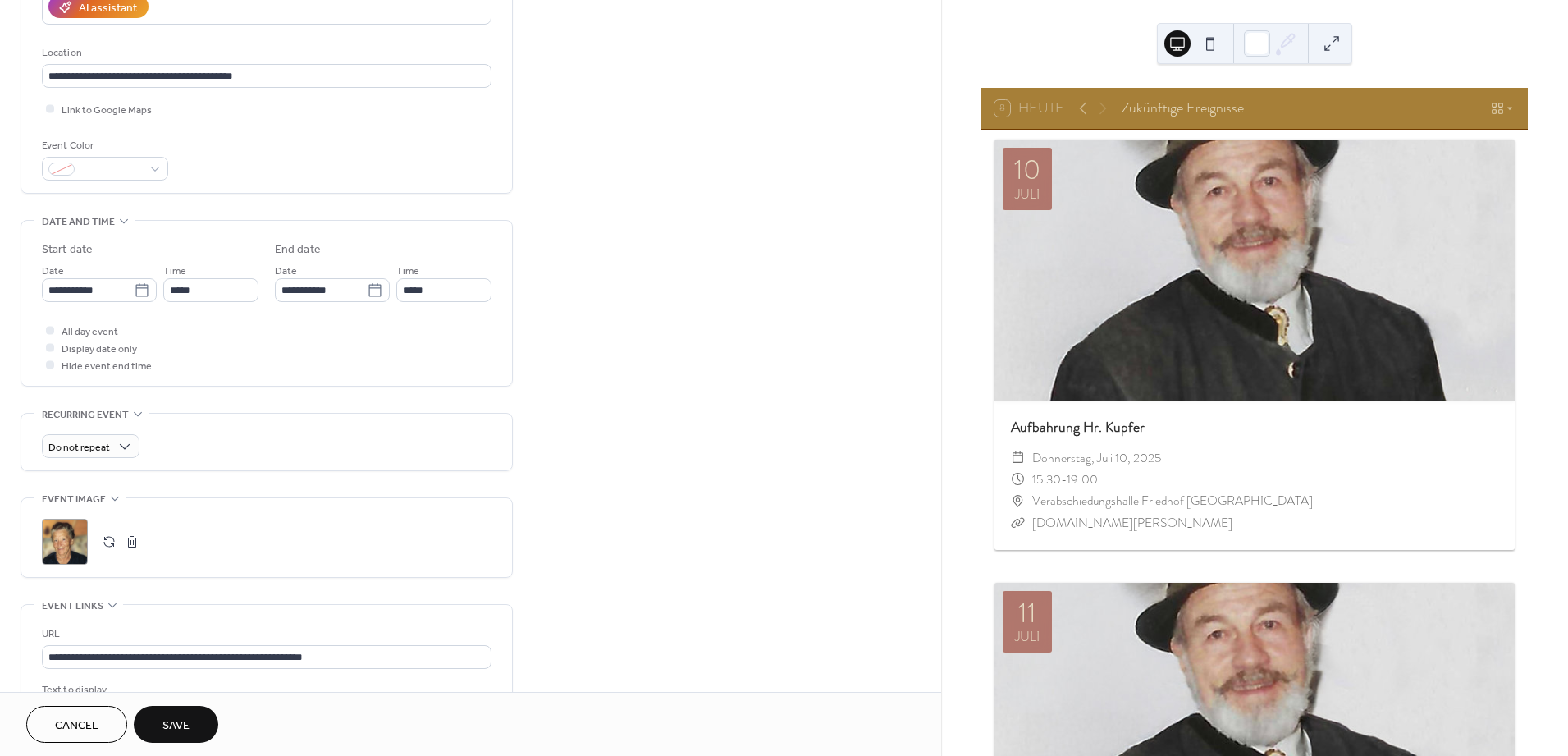 scroll, scrollTop: 364, scrollLeft: 0, axis: vertical 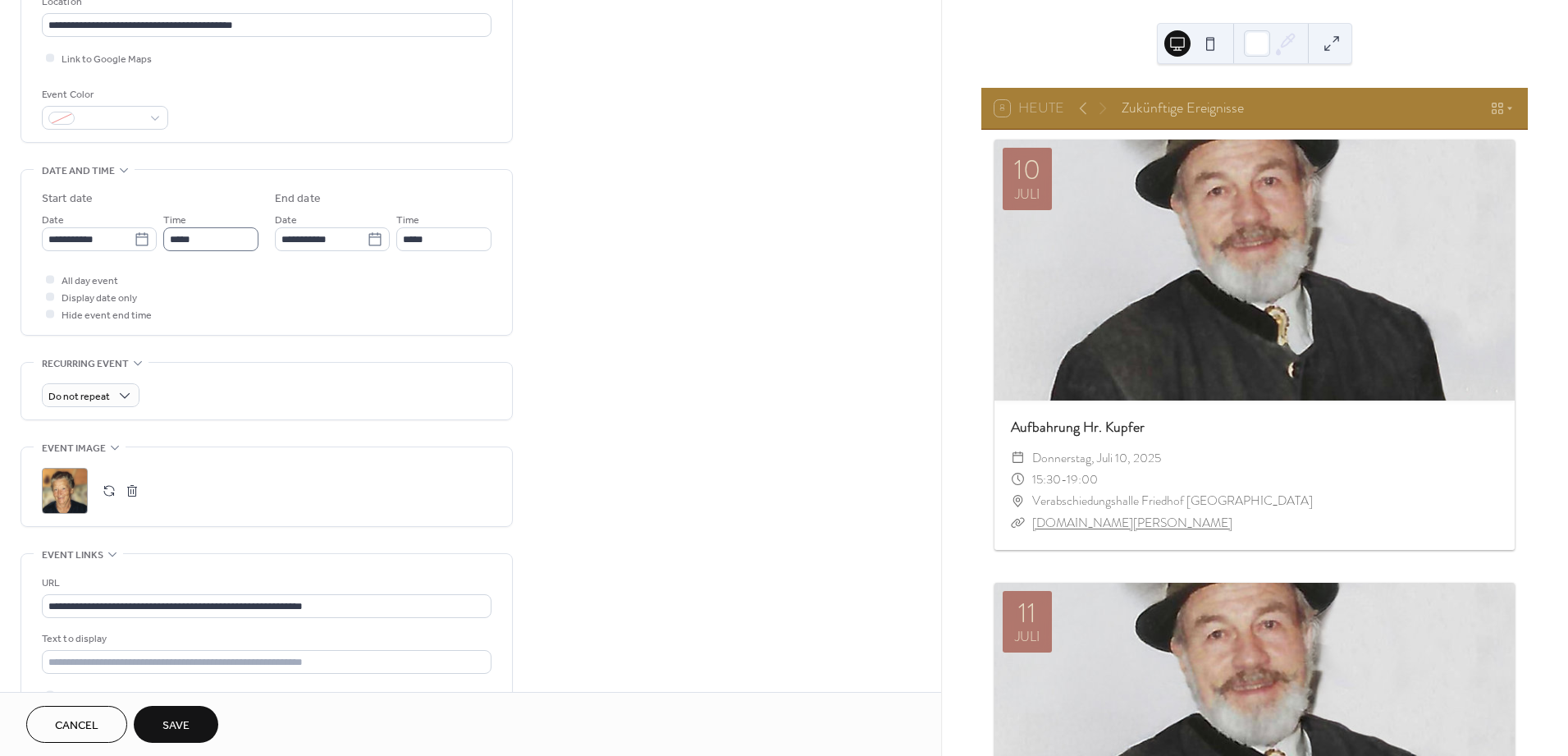 type on "**********" 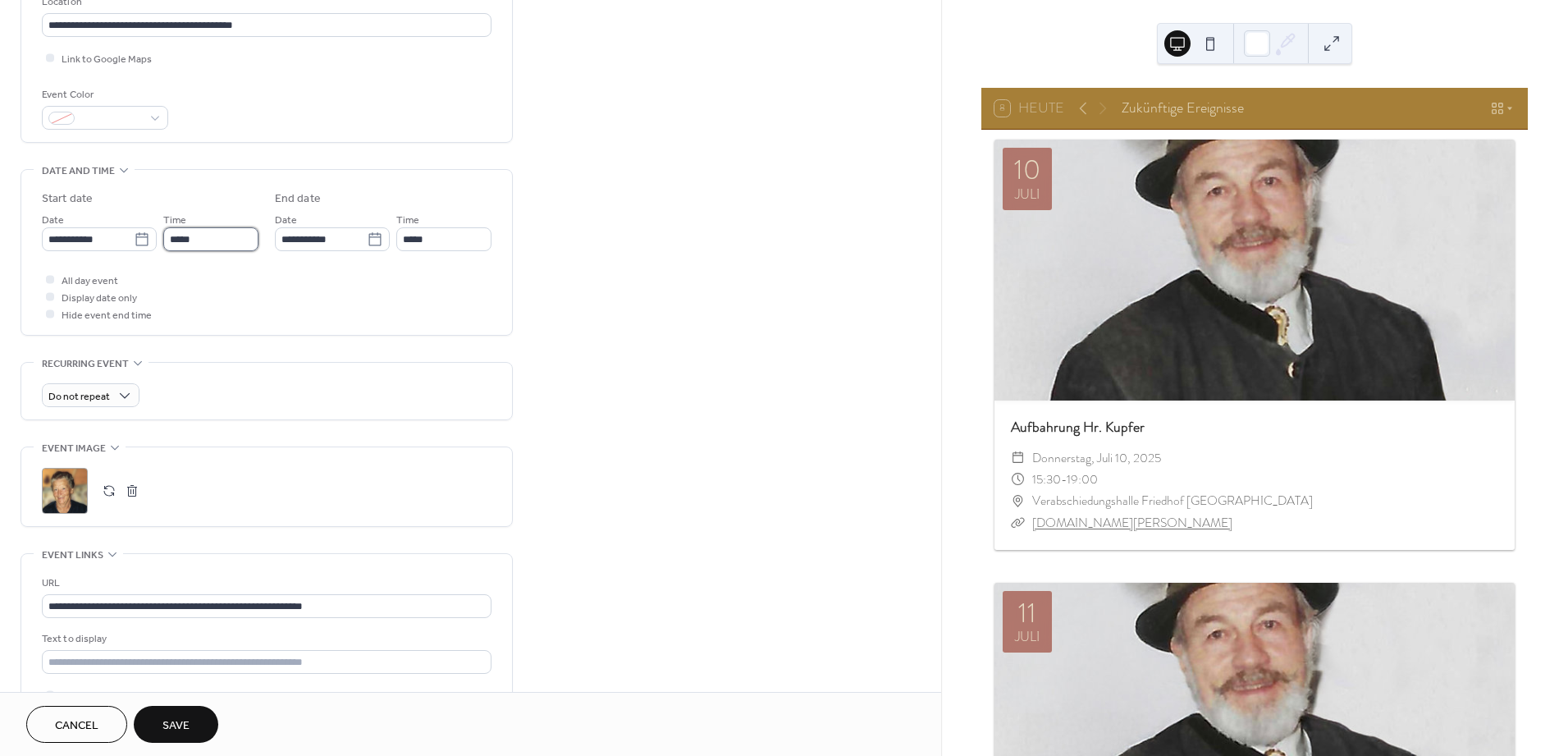 click on "*****" at bounding box center [211, 239] 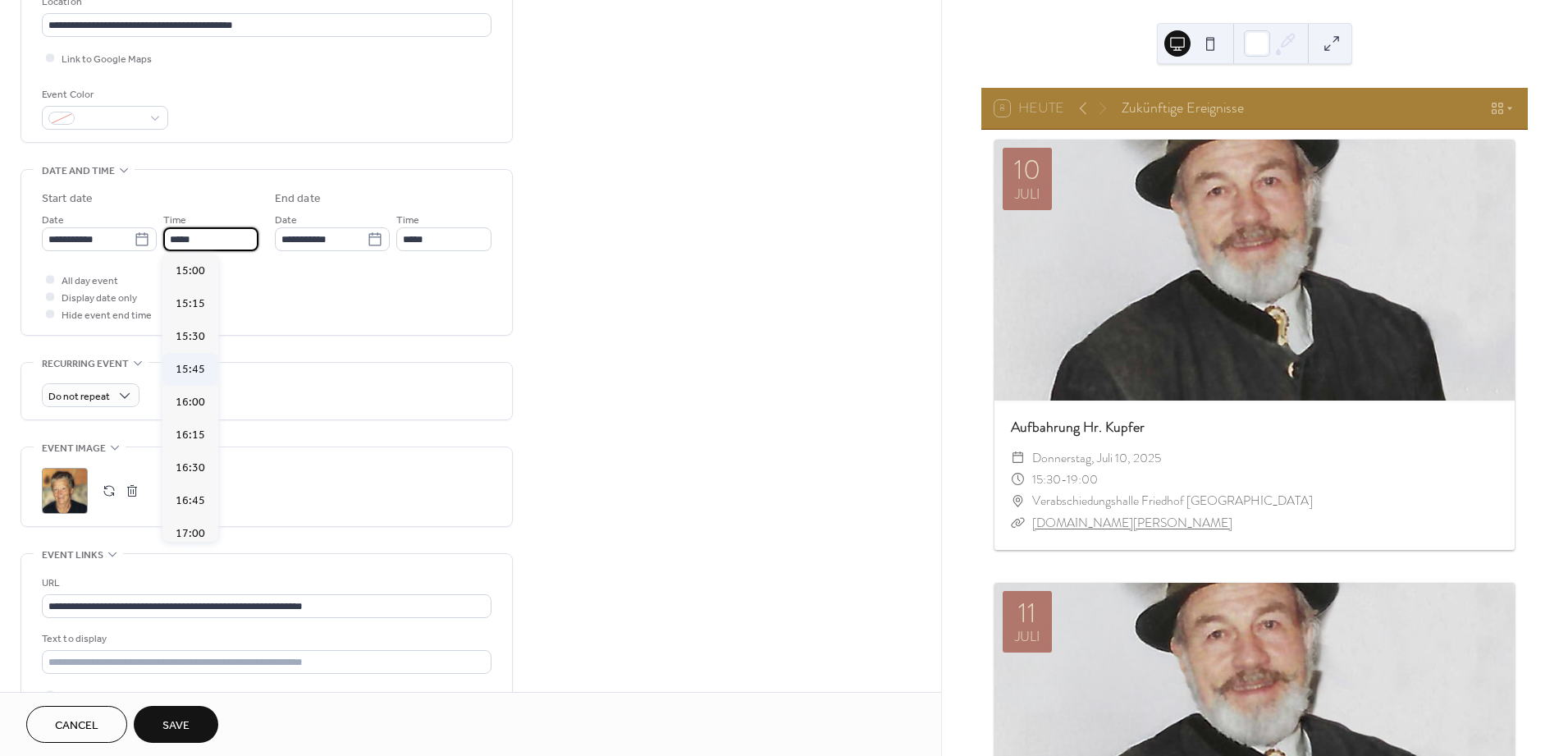 scroll, scrollTop: 1967, scrollLeft: 0, axis: vertical 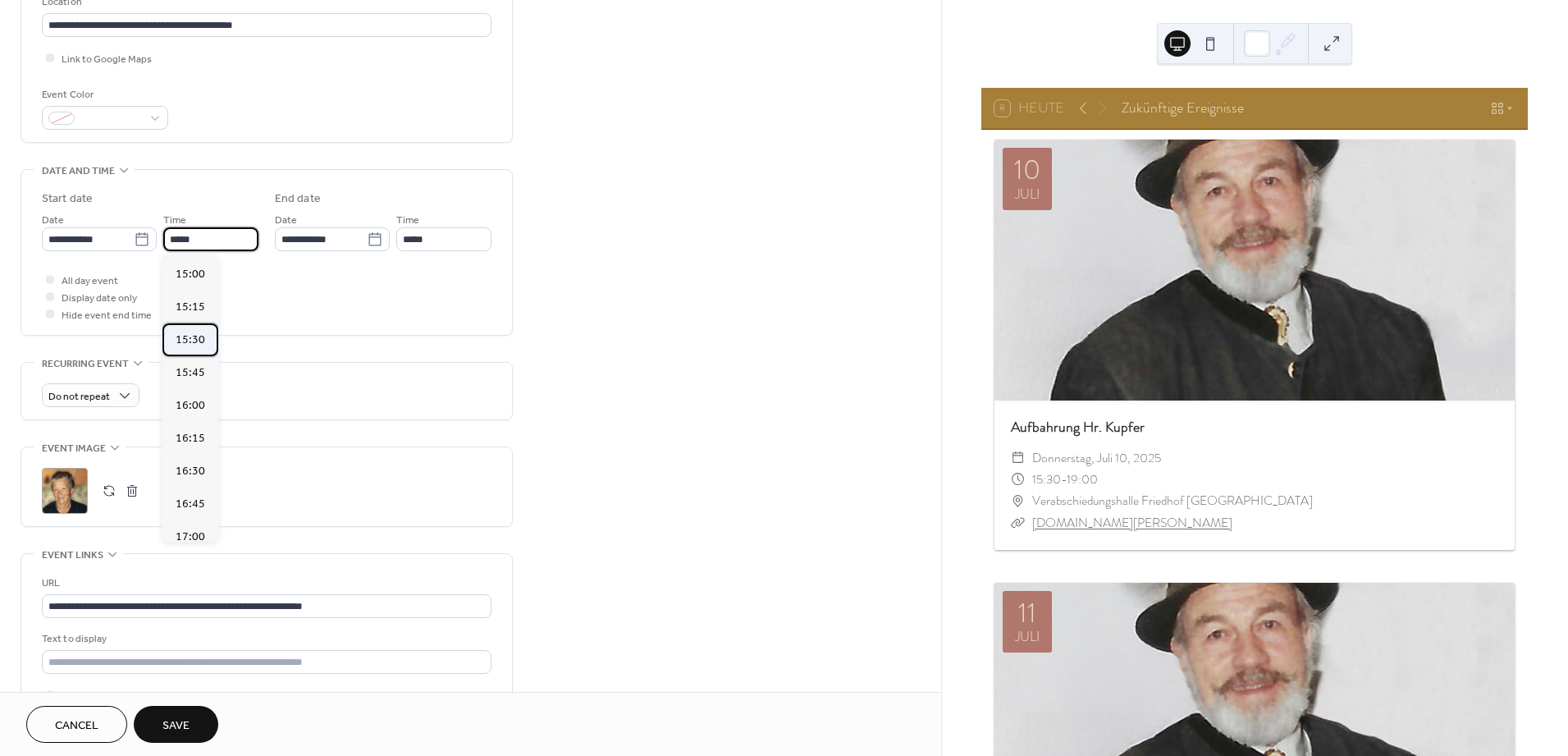 click on "15:30" at bounding box center (190, 339) 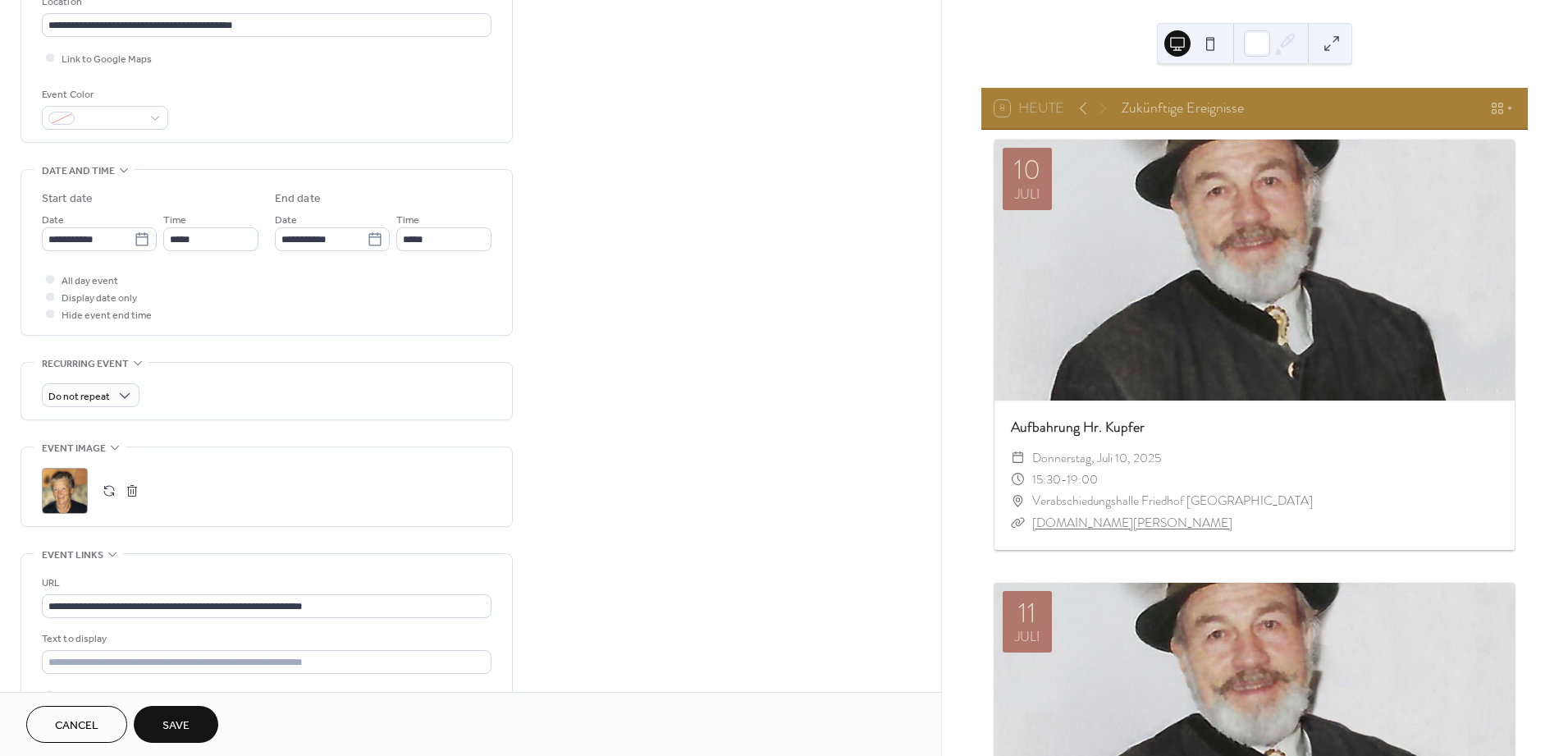 type on "*****" 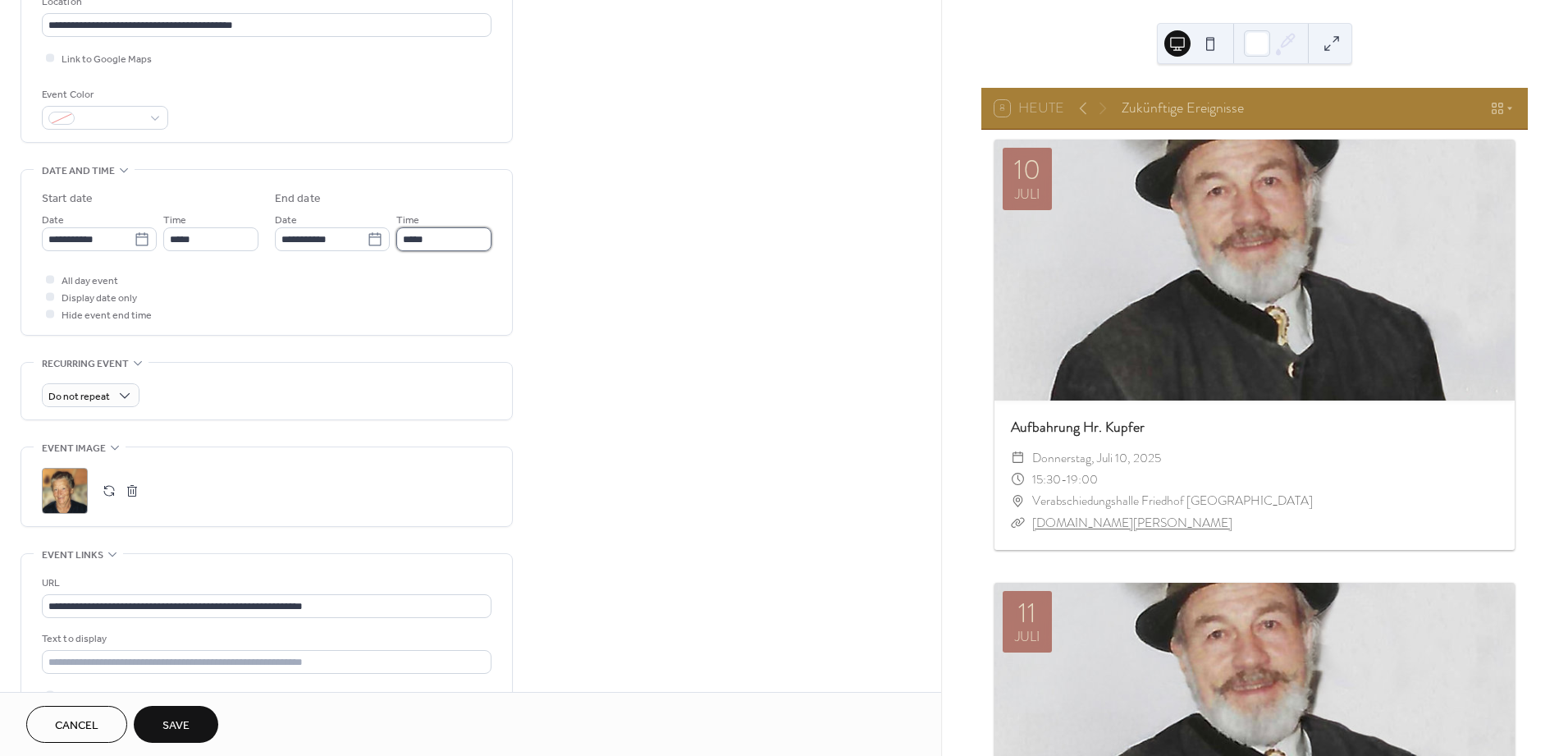 click on "*****" at bounding box center (444, 239) 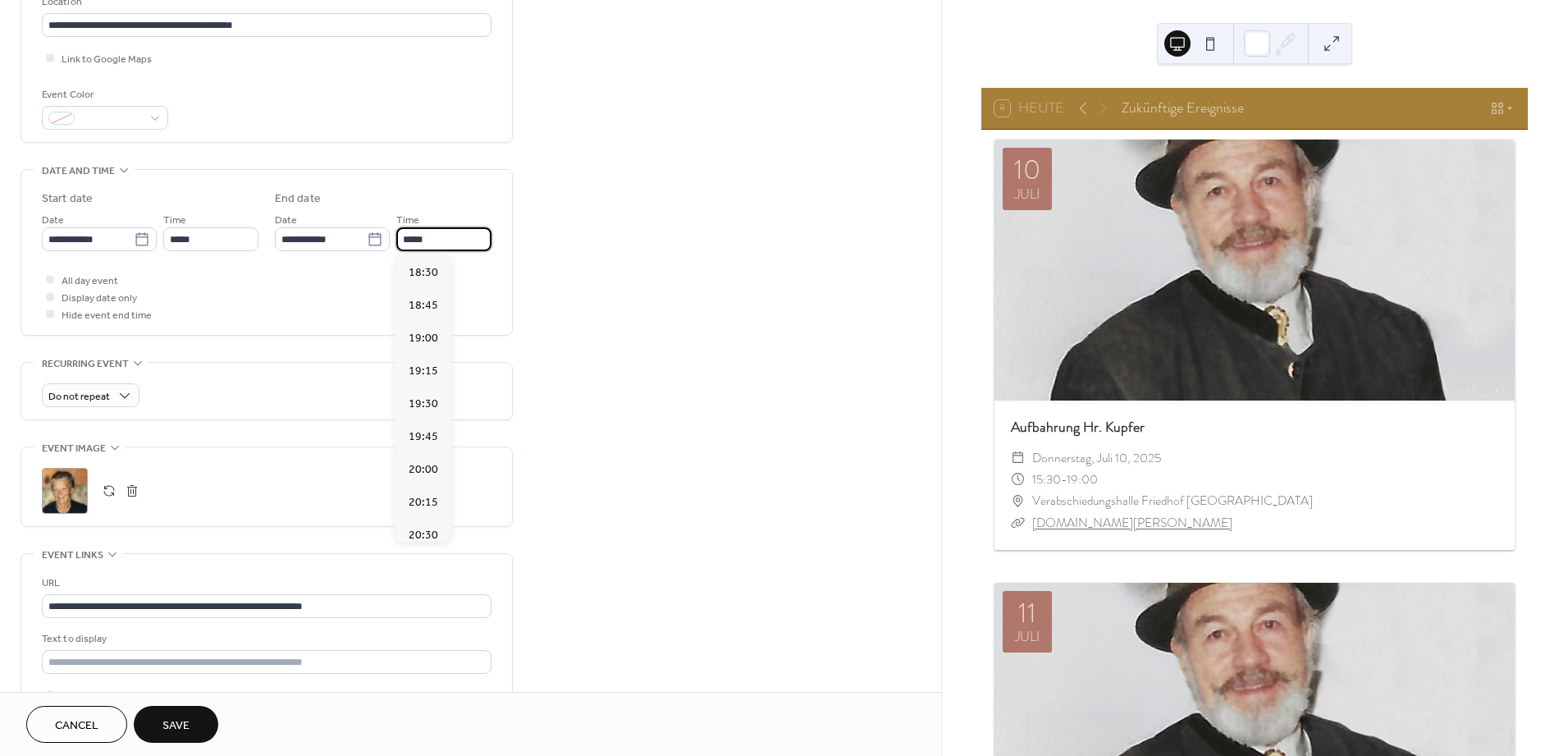scroll, scrollTop: 364, scrollLeft: 0, axis: vertical 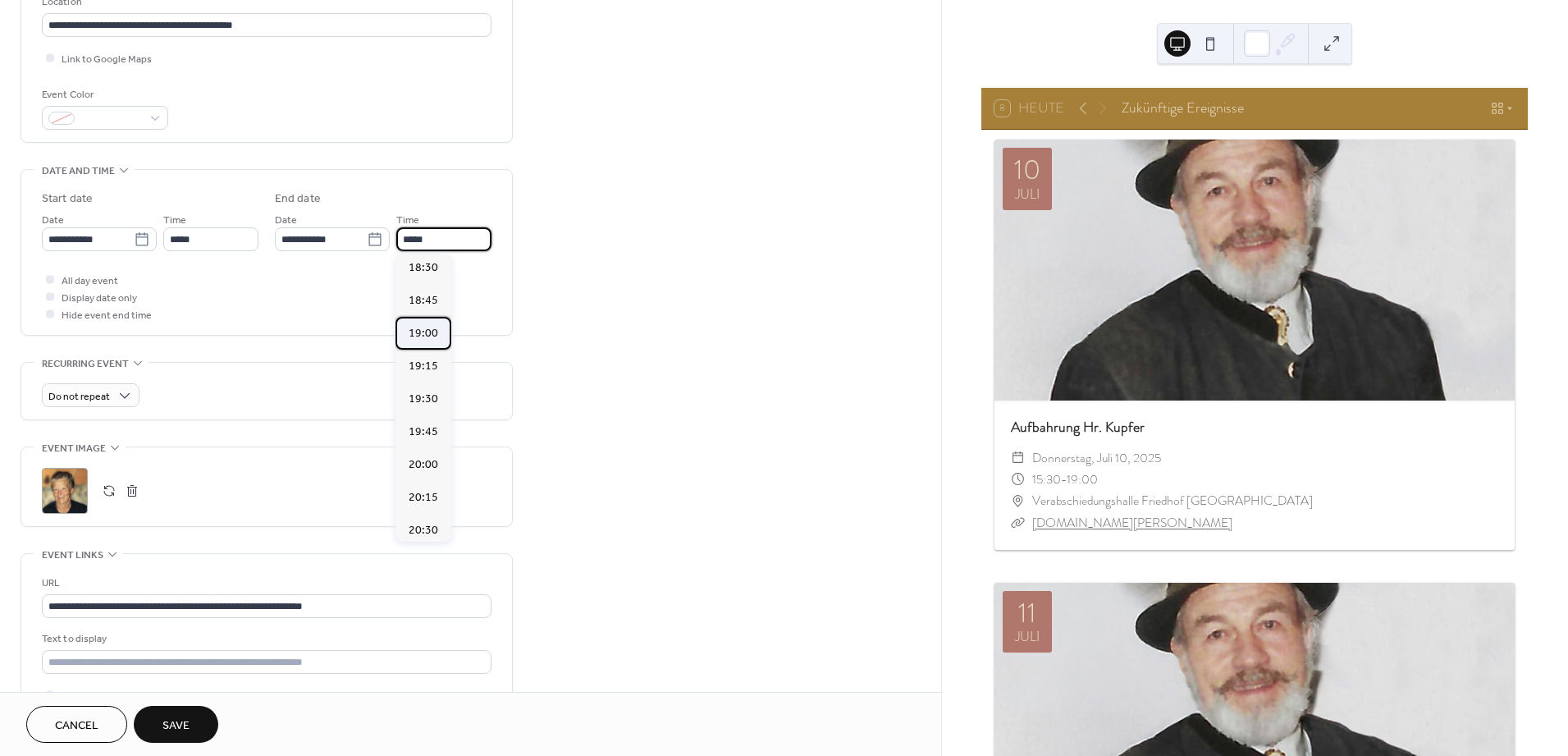 click on "19:00" at bounding box center [423, 332] 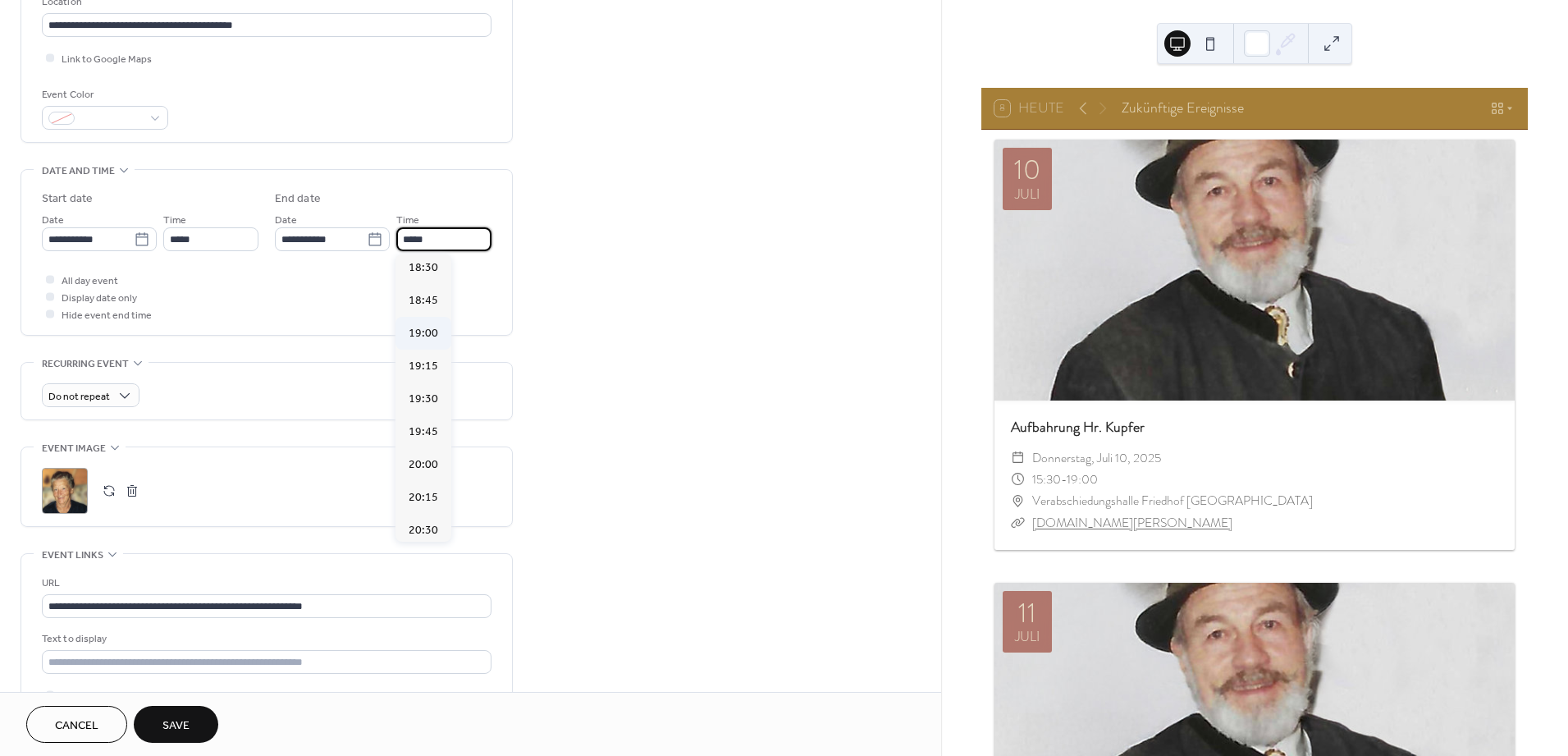 type on "*****" 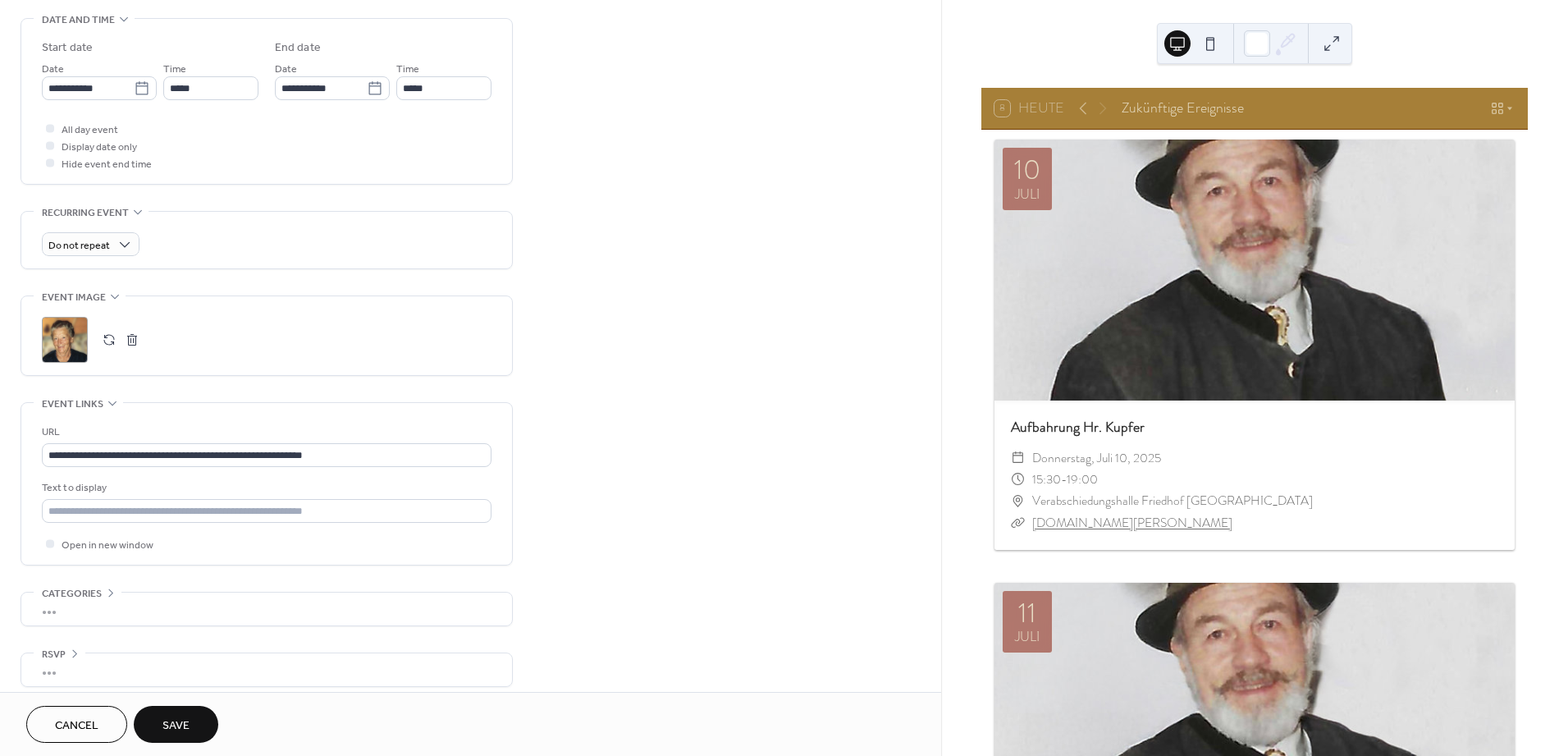 scroll, scrollTop: 528, scrollLeft: 0, axis: vertical 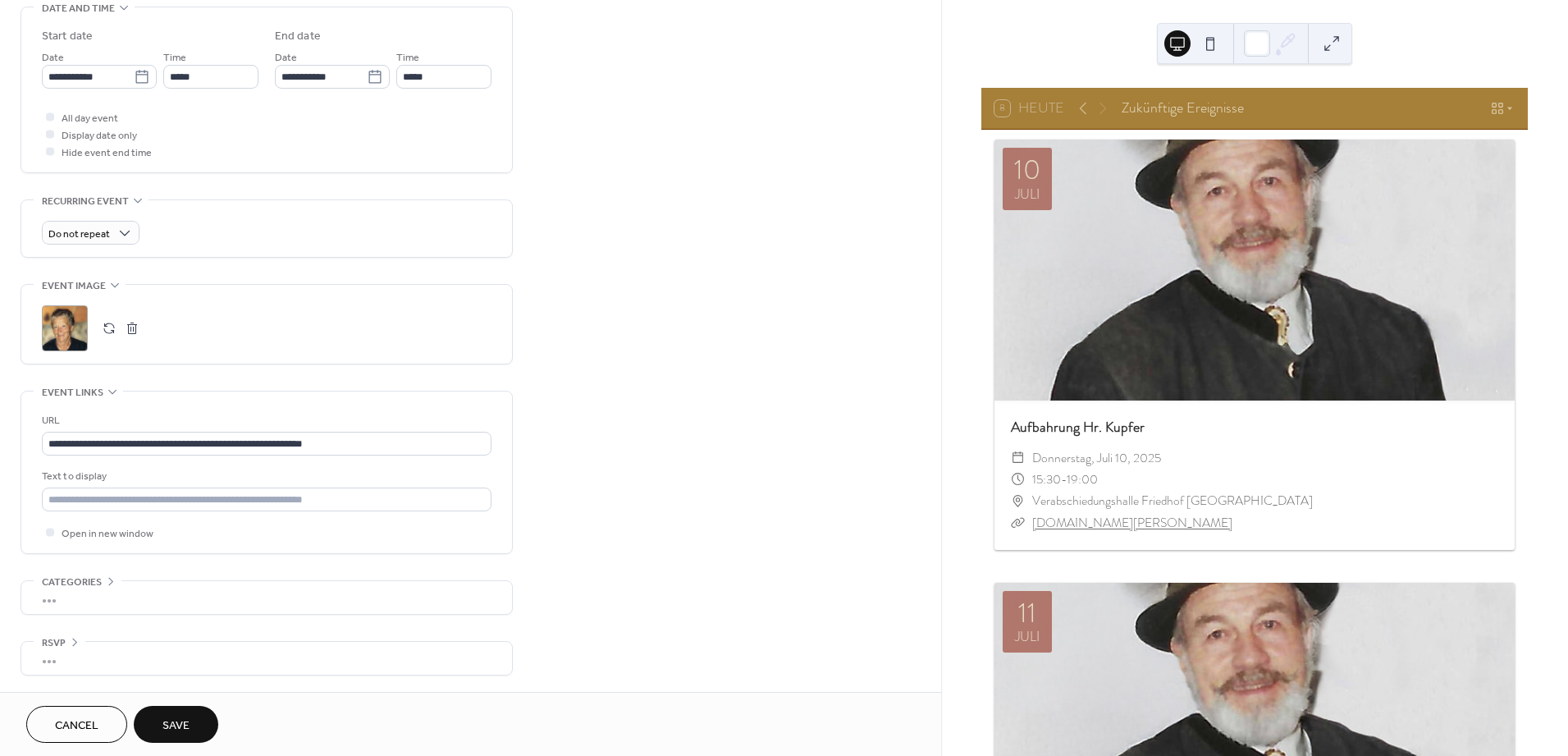 click on "Save" at bounding box center [176, 726] 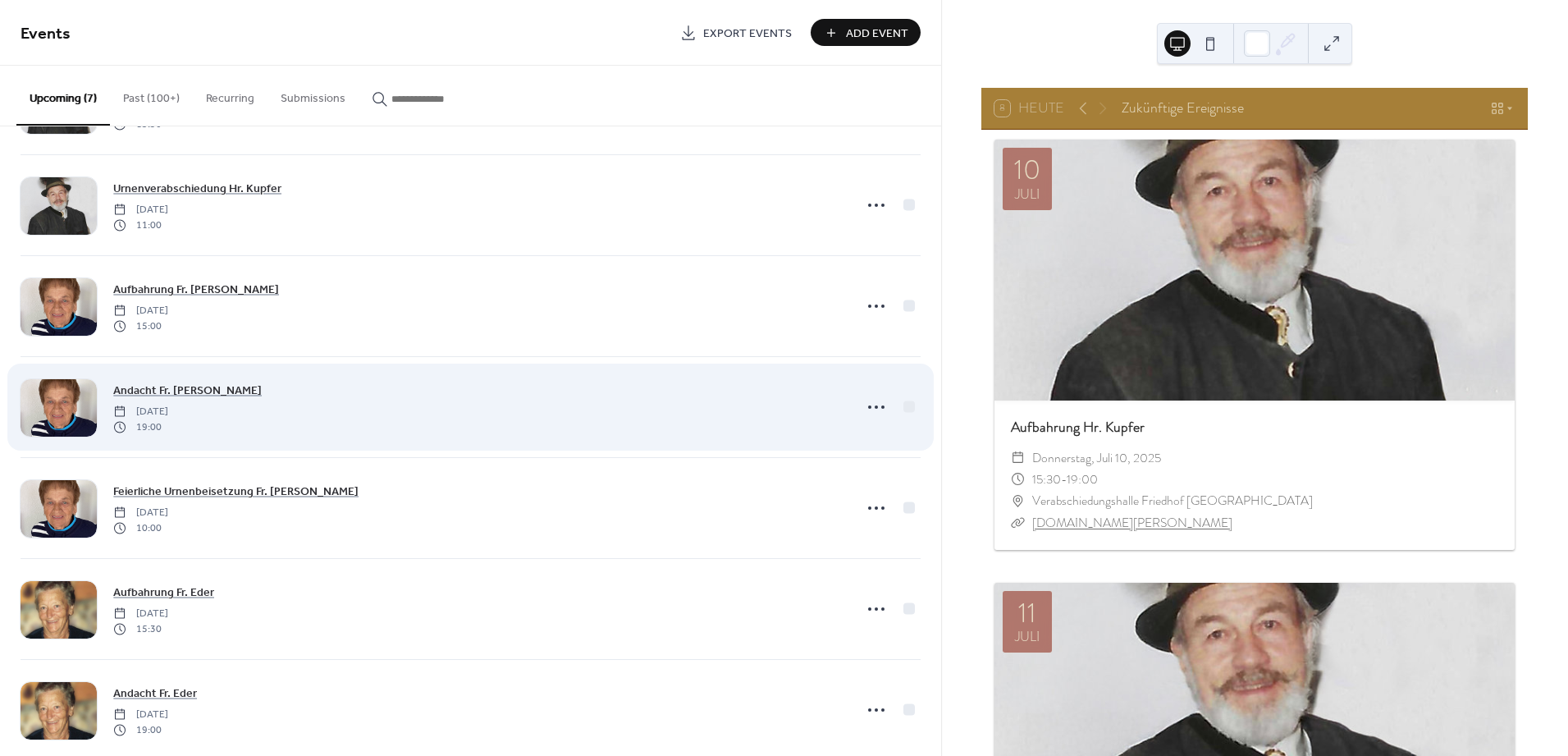 scroll, scrollTop: 125, scrollLeft: 0, axis: vertical 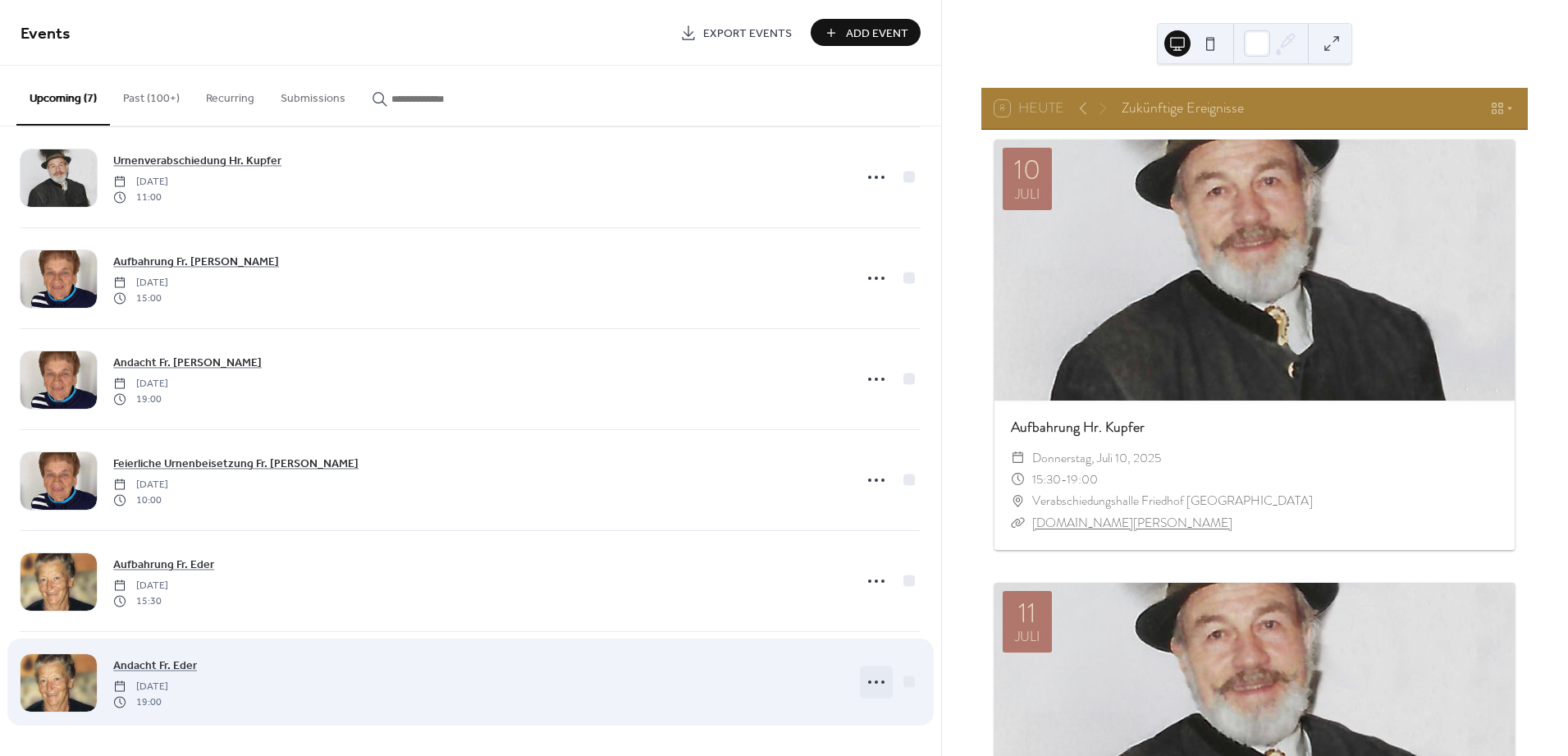 click 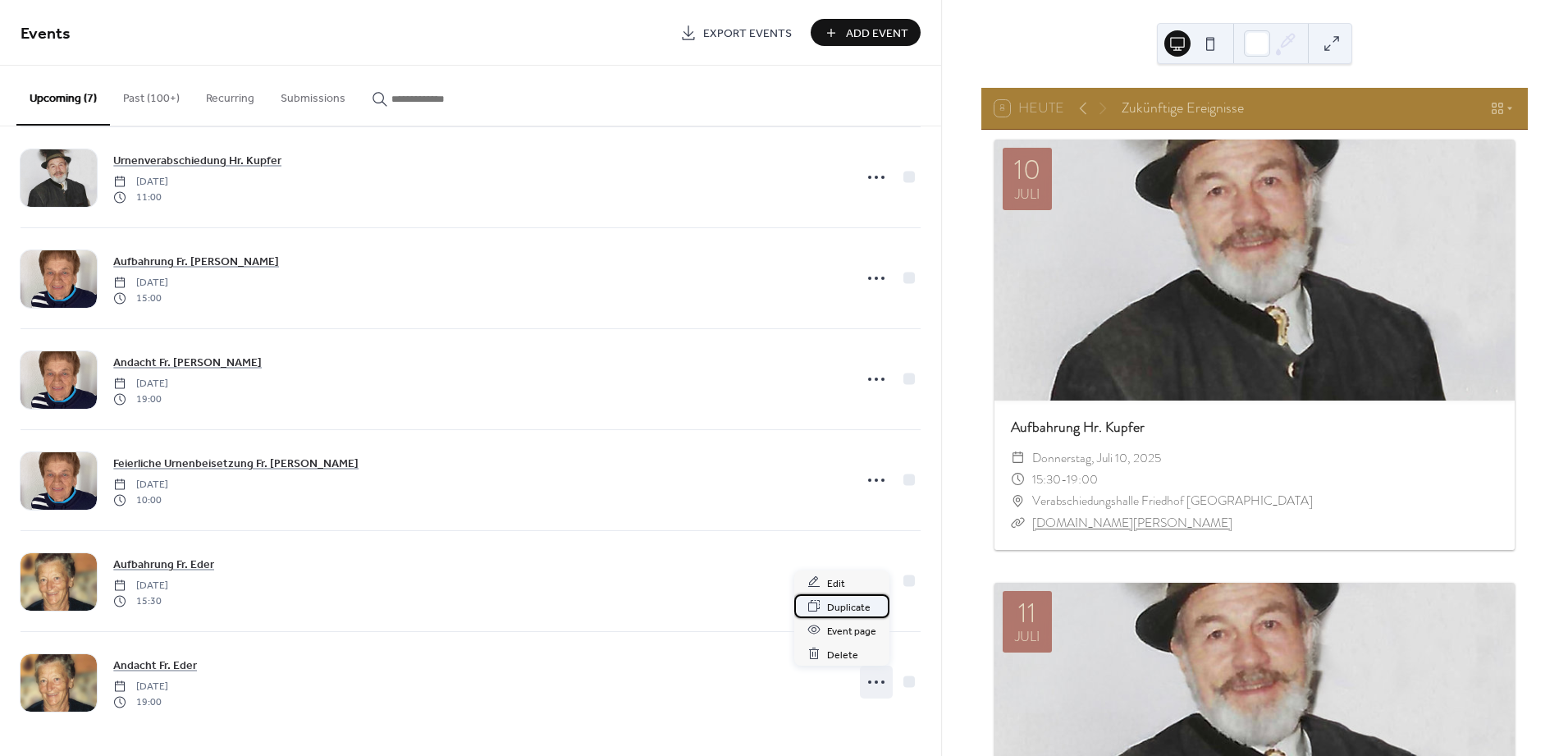 click on "Duplicate" at bounding box center (848, 607) 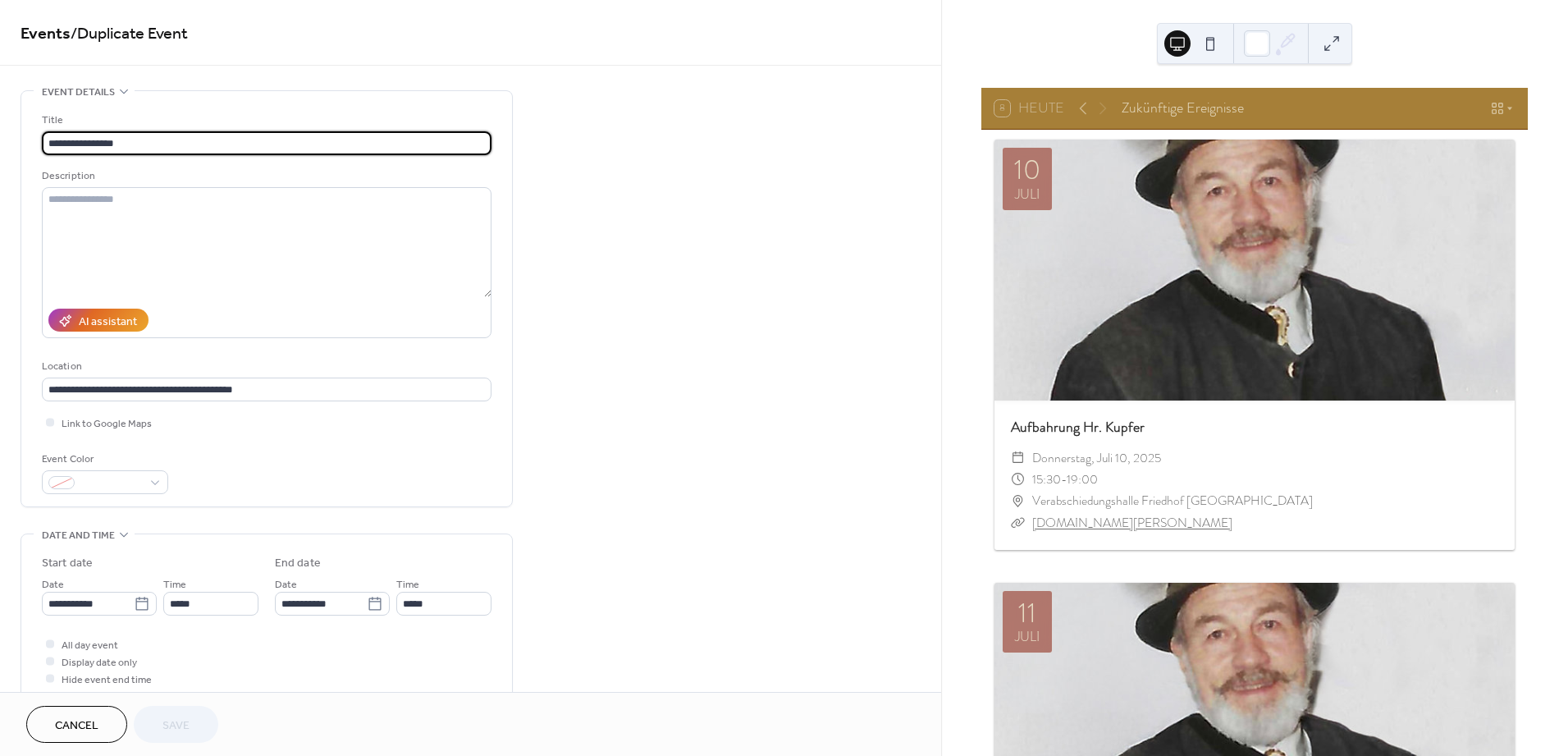 click on "**********" at bounding box center (267, 143) 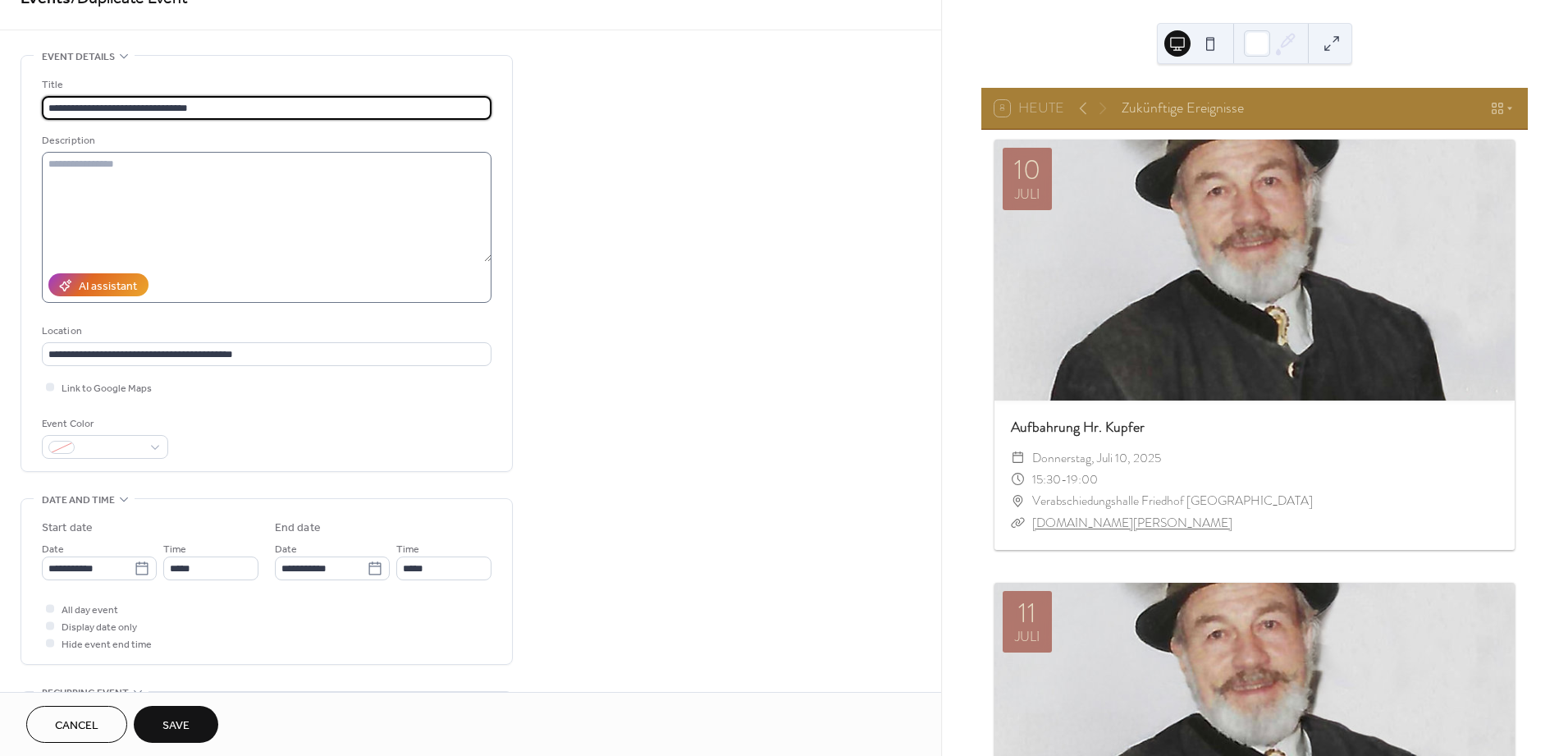 scroll, scrollTop: 0, scrollLeft: 0, axis: both 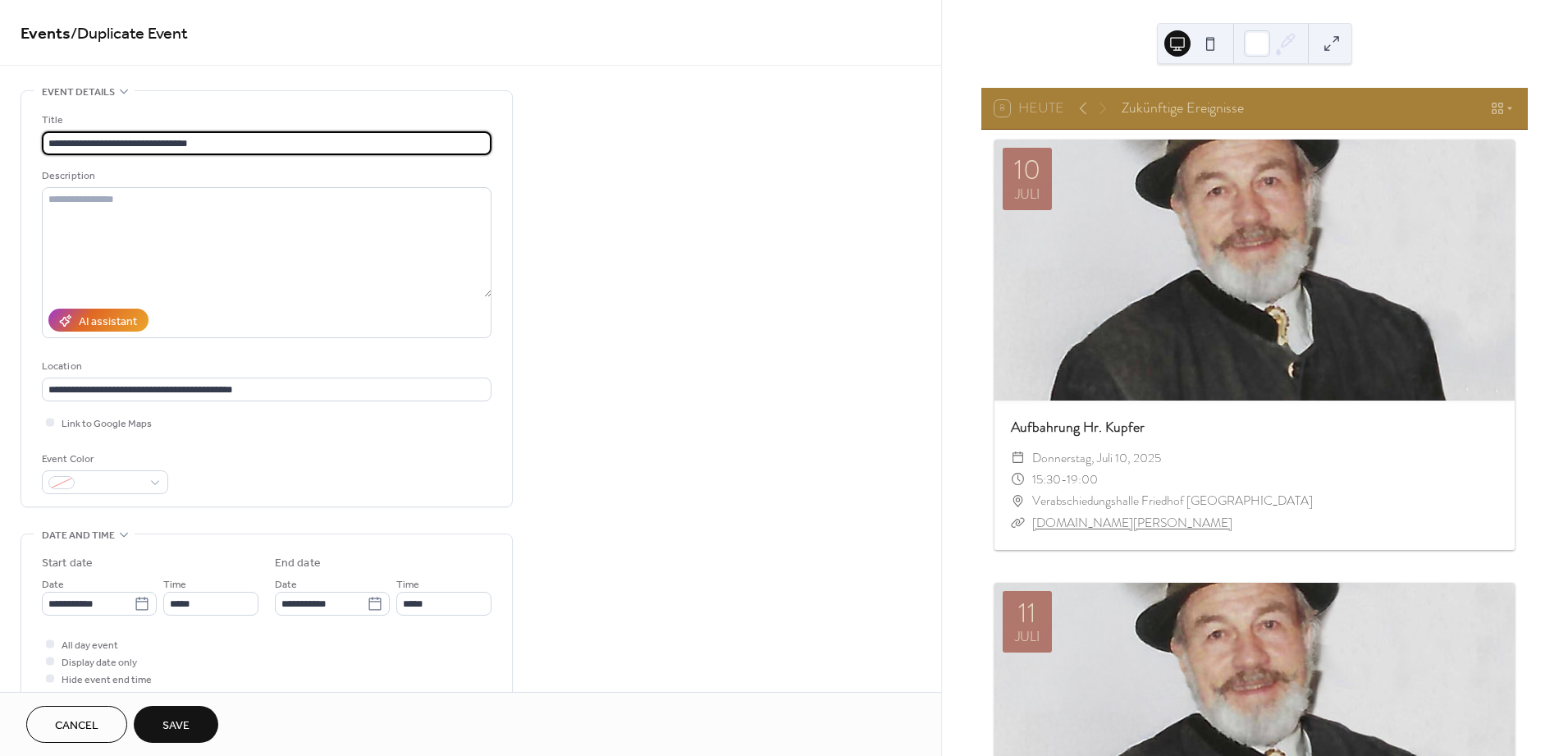 click on "**********" at bounding box center (267, 143) 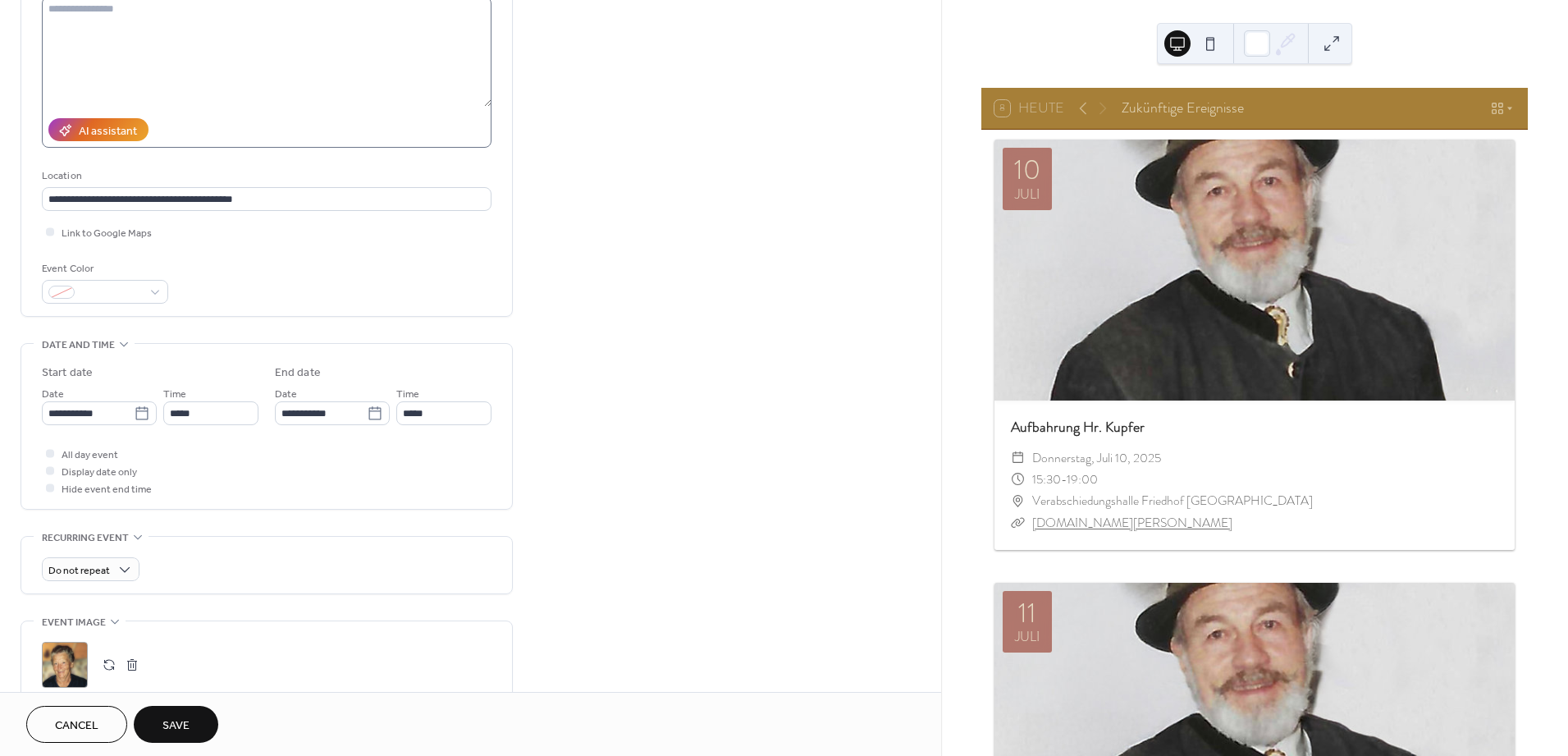 scroll, scrollTop: 273, scrollLeft: 0, axis: vertical 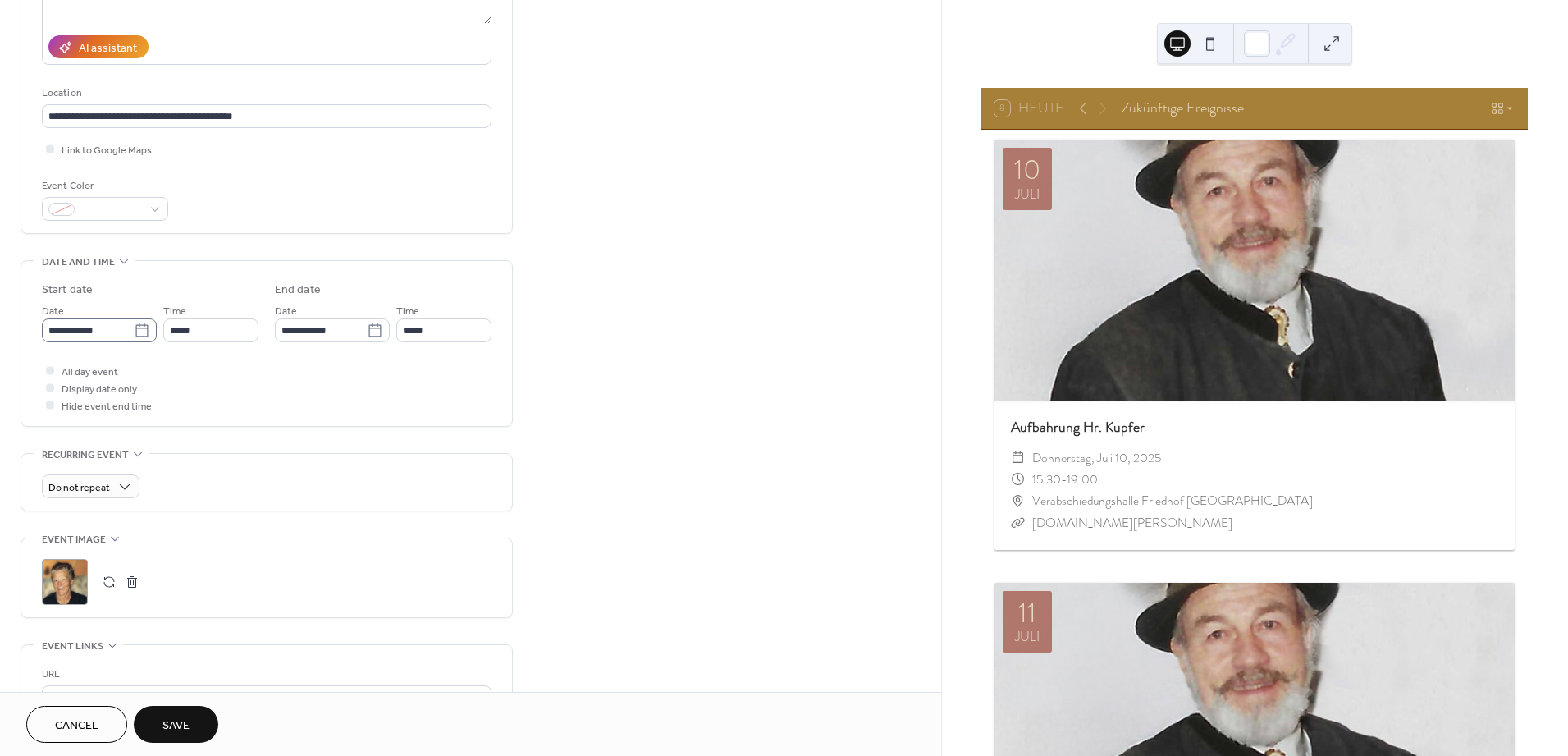 type on "**********" 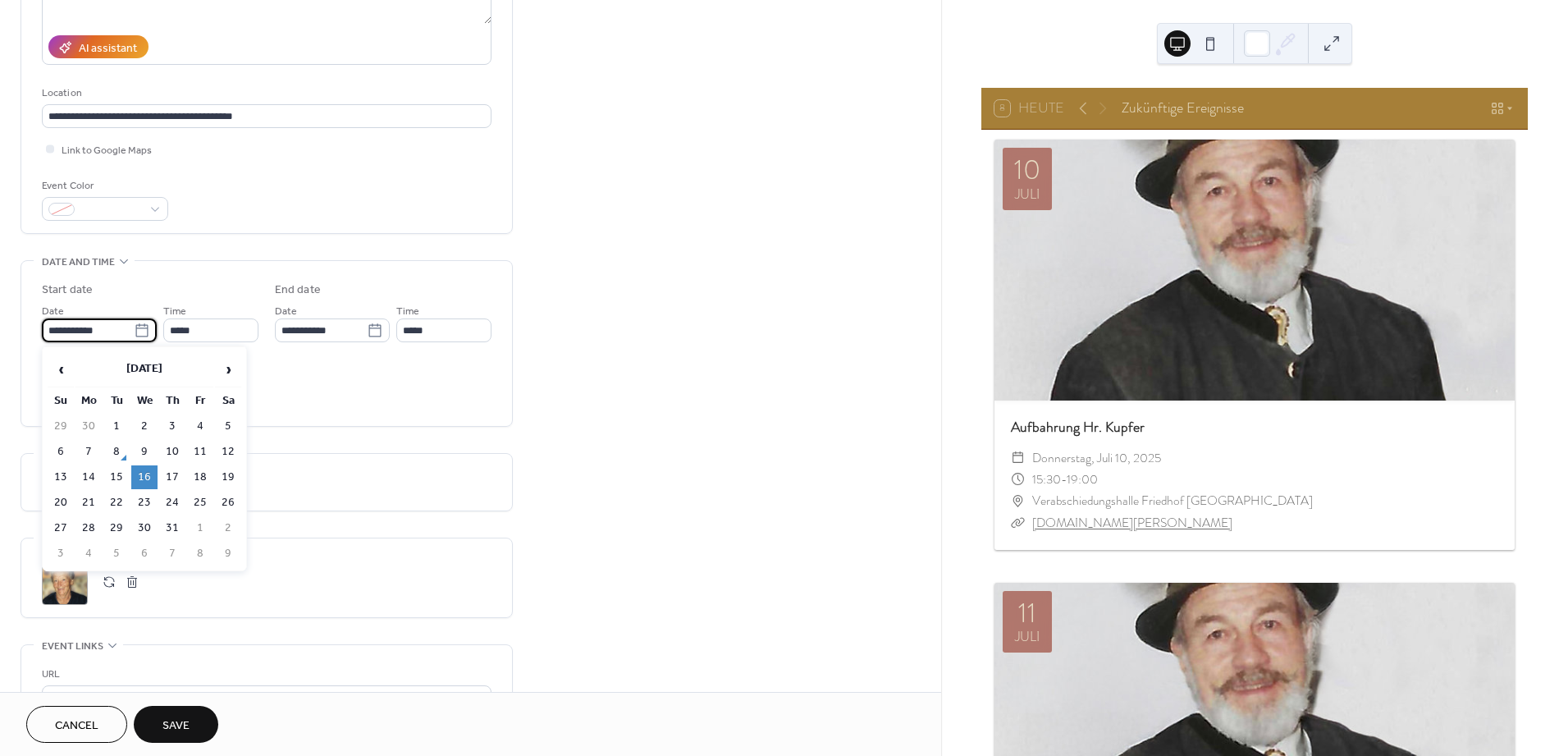 click on "**********" at bounding box center [88, 330] 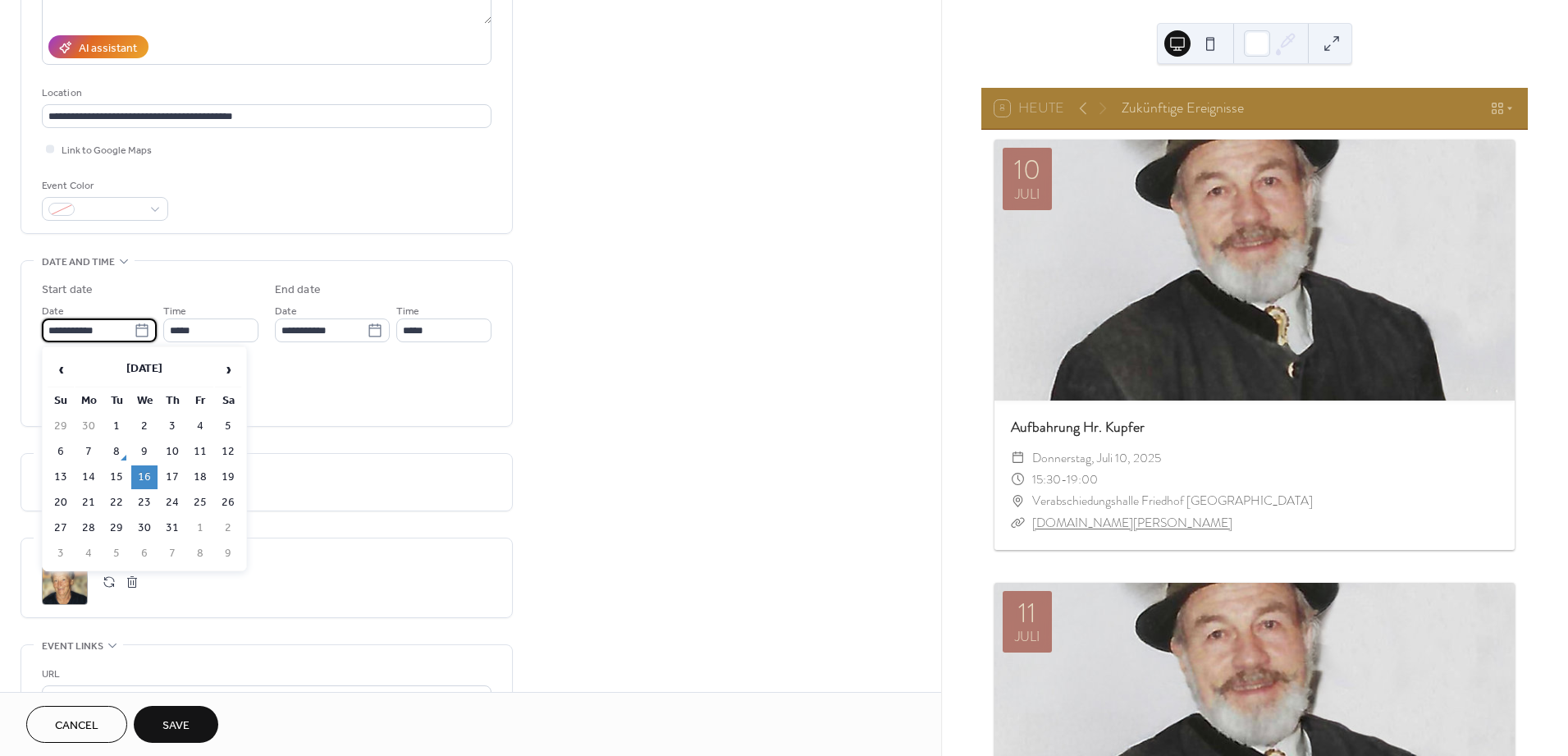 drag, startPoint x: 169, startPoint y: 470, endPoint x: 174, endPoint y: 456, distance: 14.866069 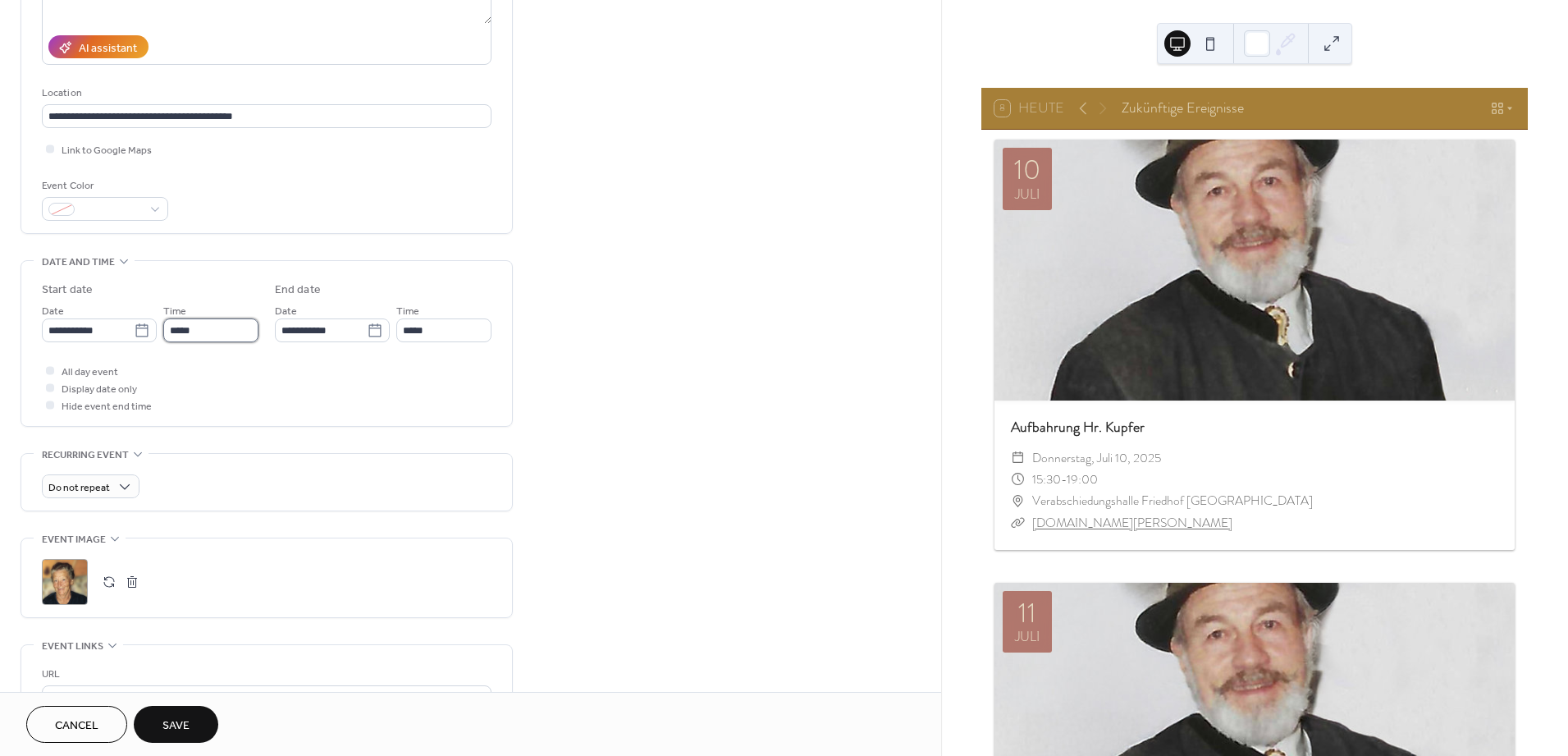 click on "*****" at bounding box center (211, 330) 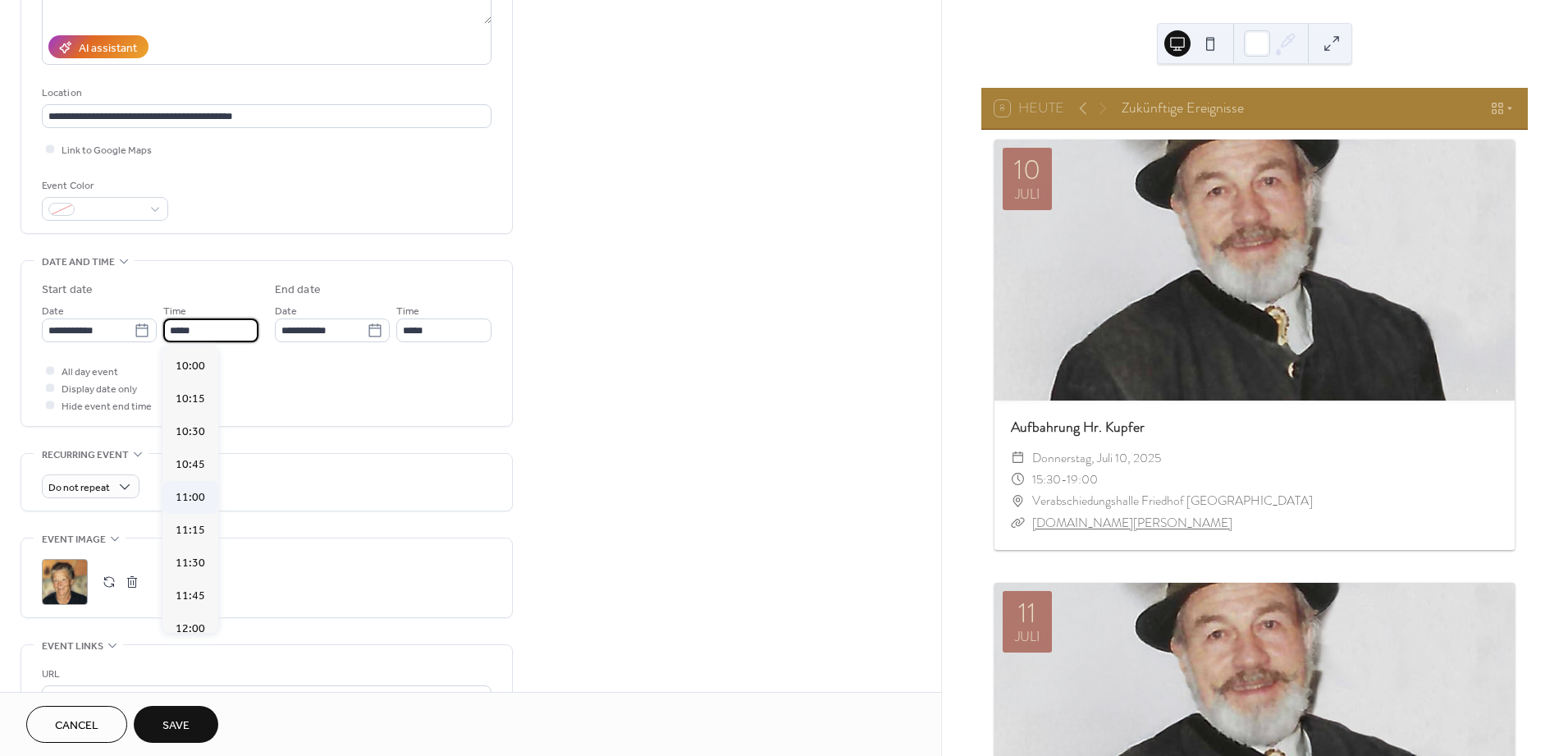 scroll, scrollTop: 1237, scrollLeft: 0, axis: vertical 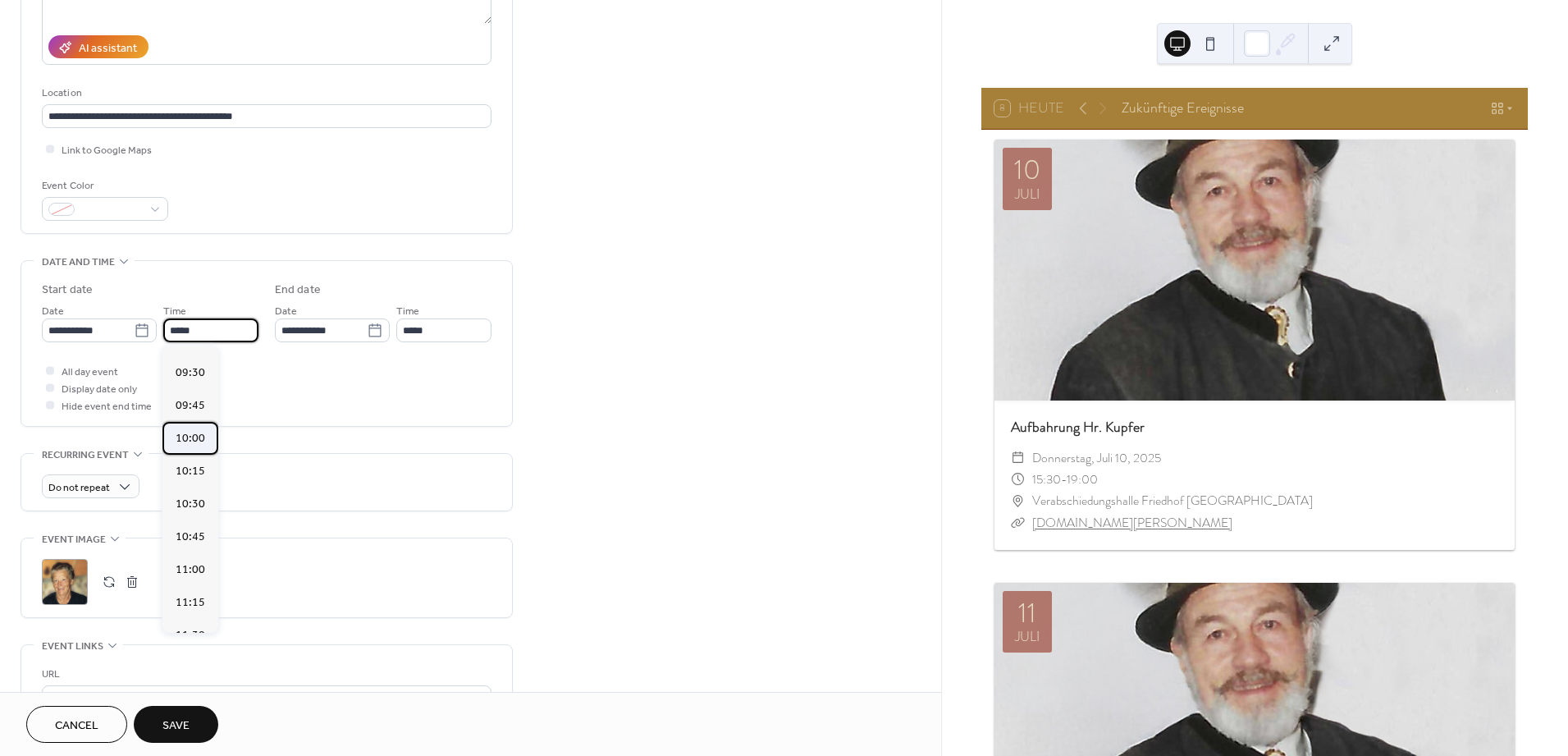 click on "10:00" at bounding box center [190, 438] 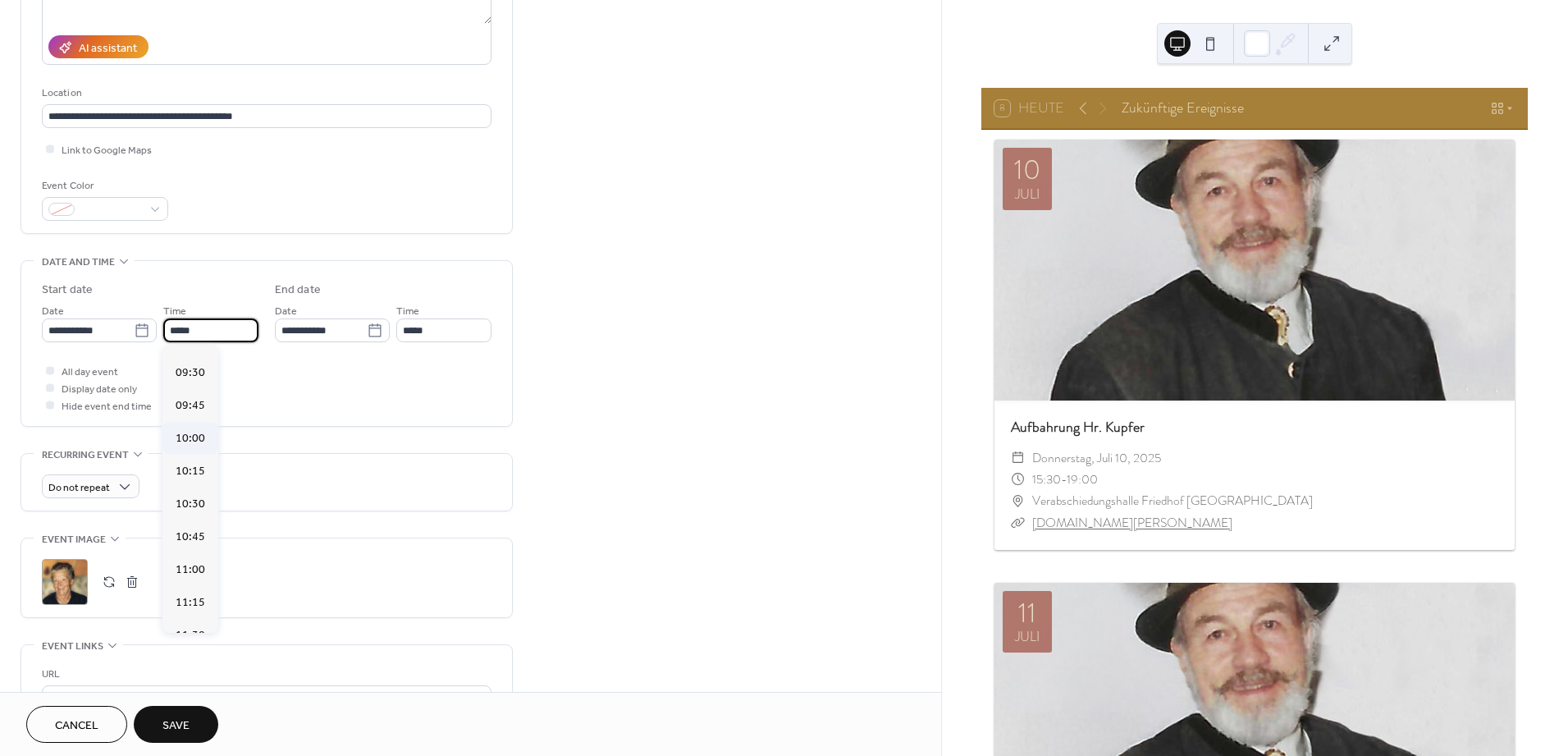 type on "*****" 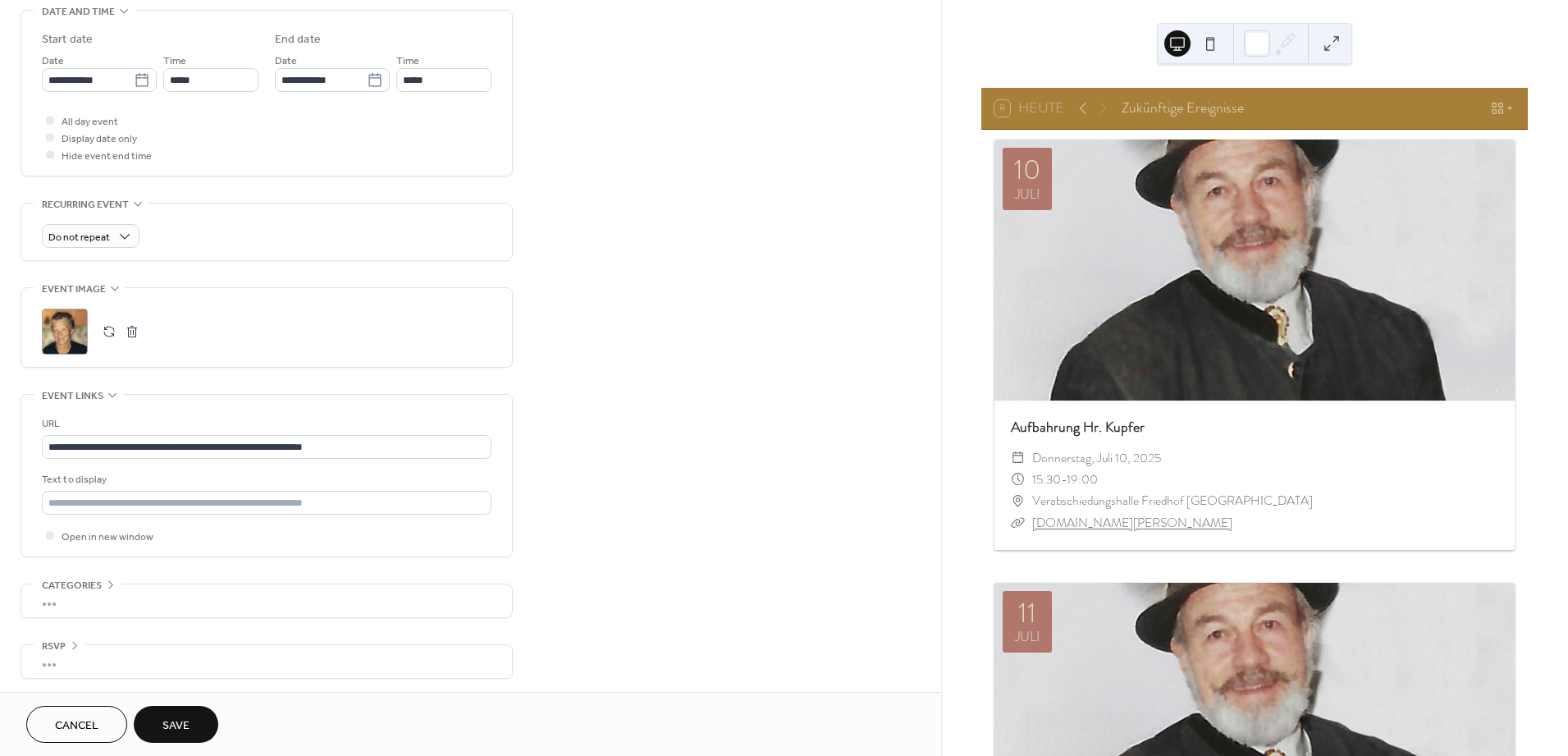 scroll, scrollTop: 528, scrollLeft: 0, axis: vertical 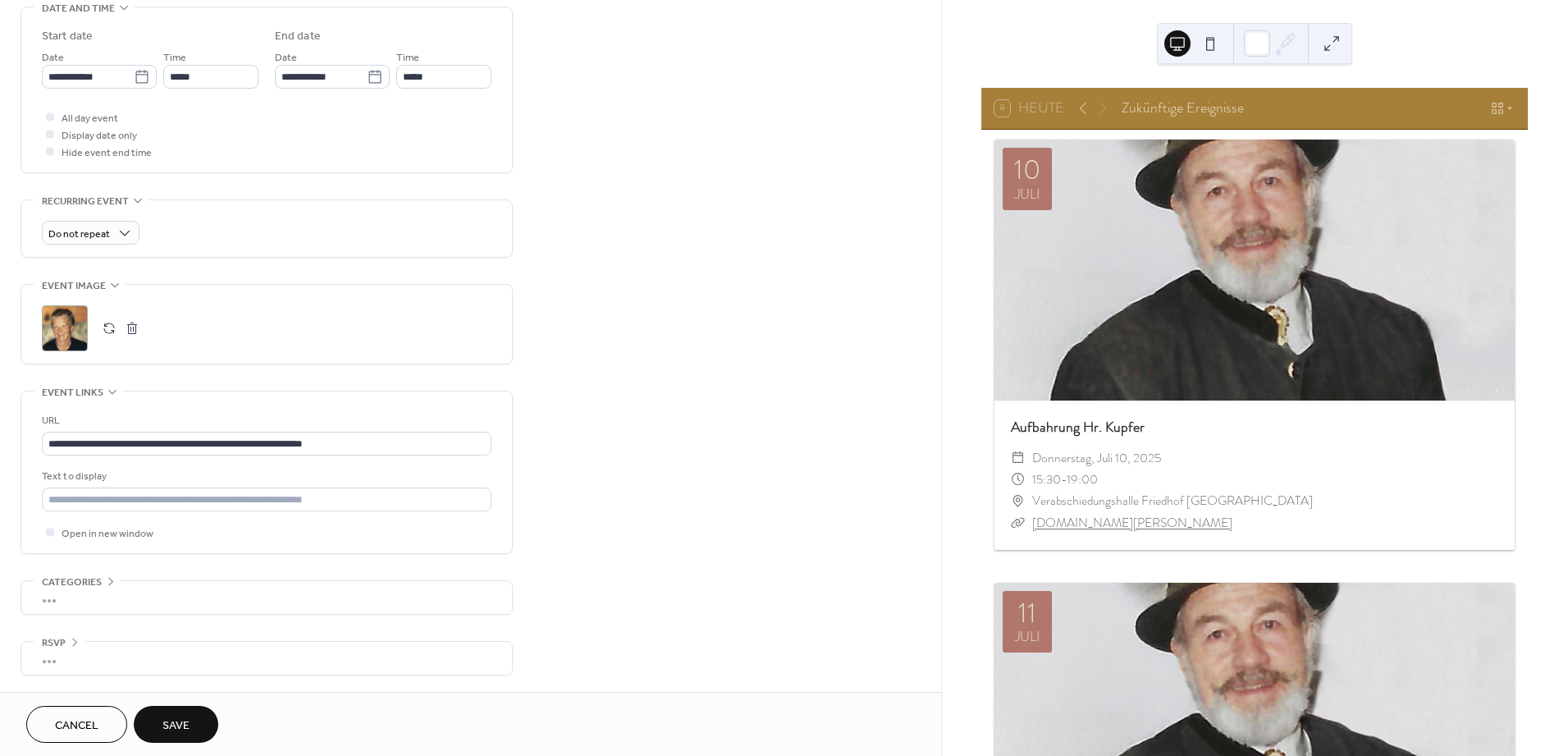 click on "Save" at bounding box center [176, 726] 